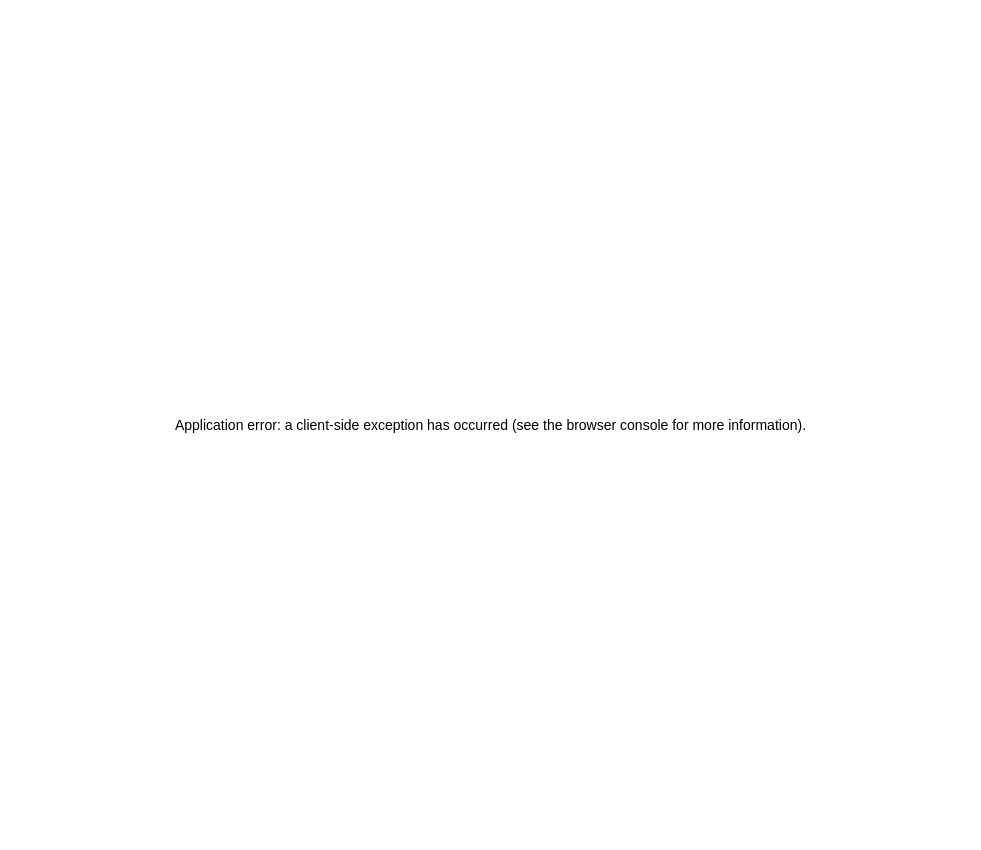 scroll, scrollTop: 0, scrollLeft: 0, axis: both 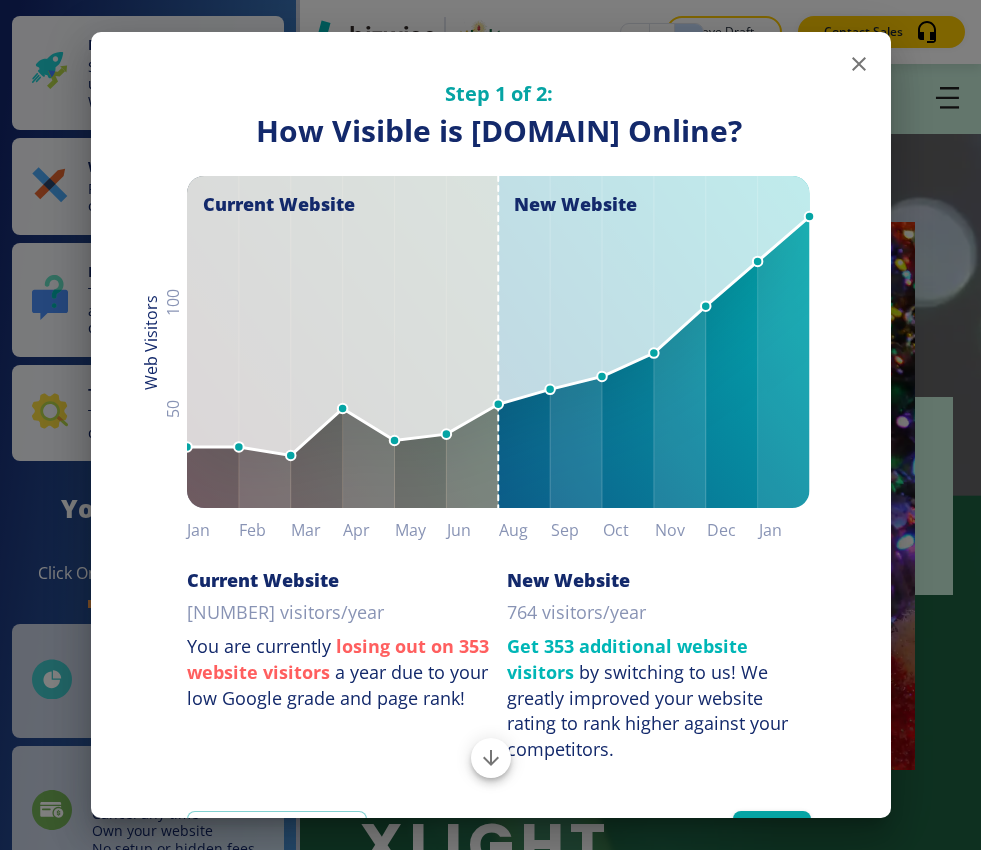 click 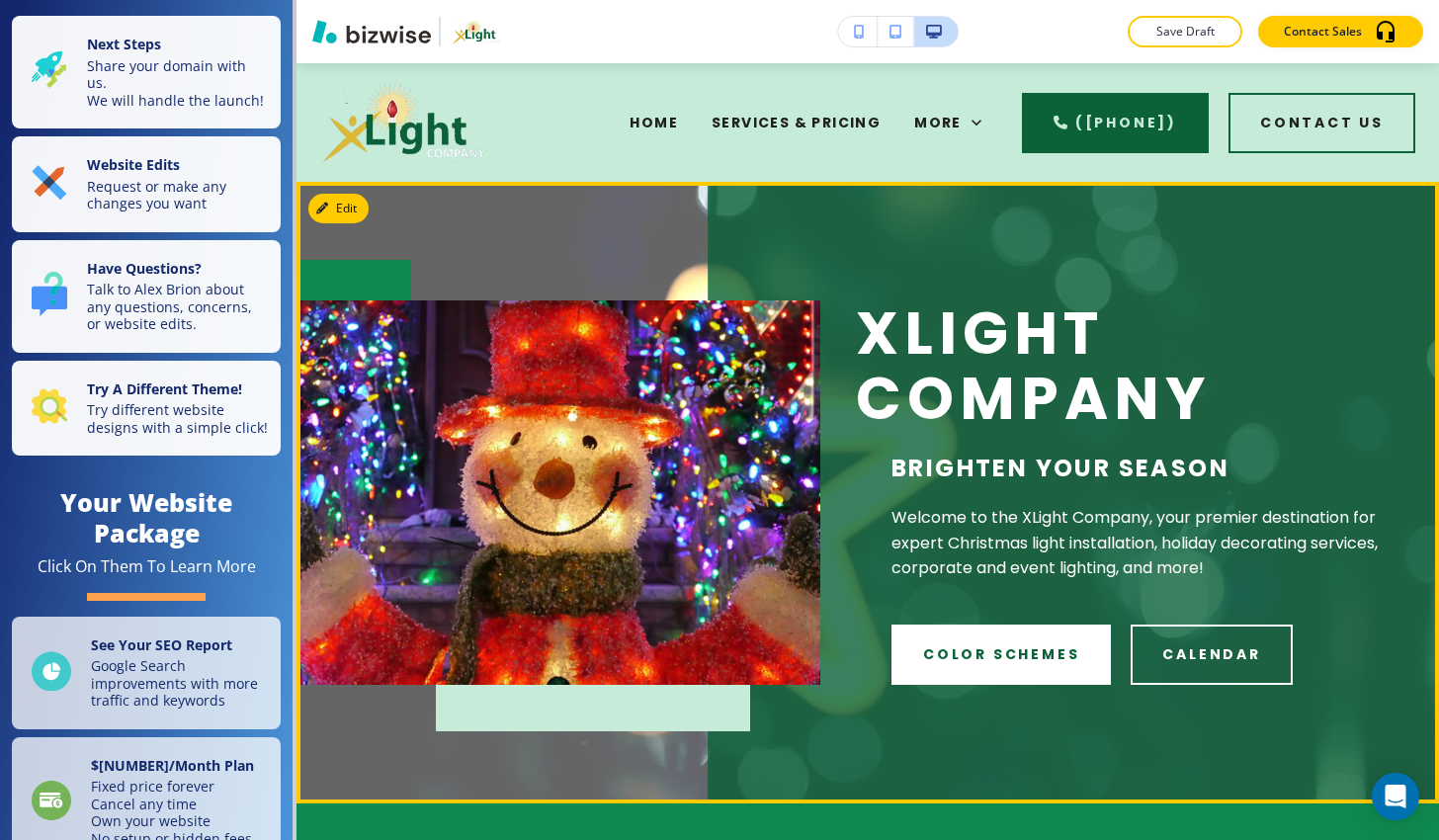 scroll, scrollTop: 0, scrollLeft: 0, axis: both 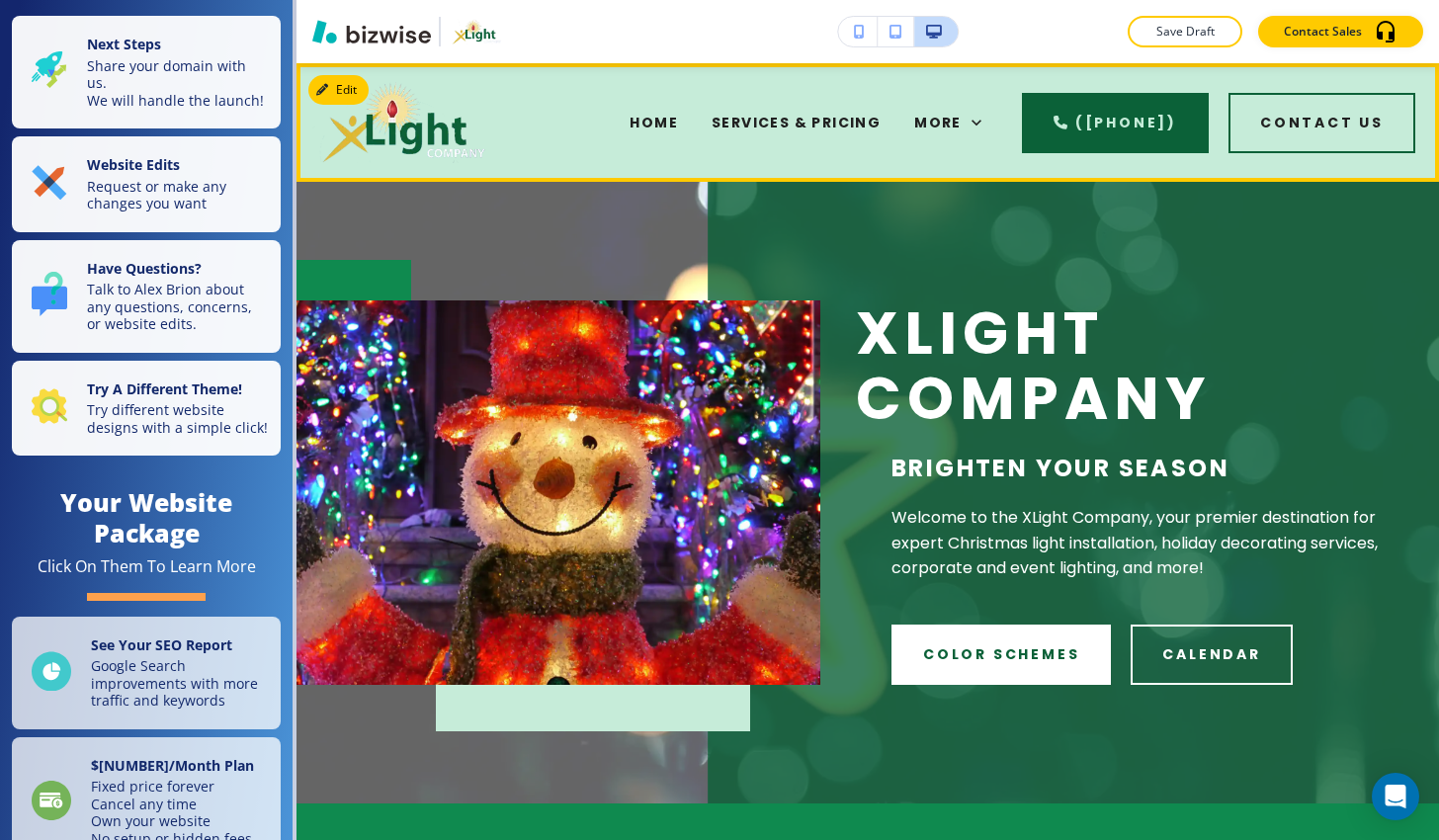 click on "SERVICES & PRICING" at bounding box center (796, 123) 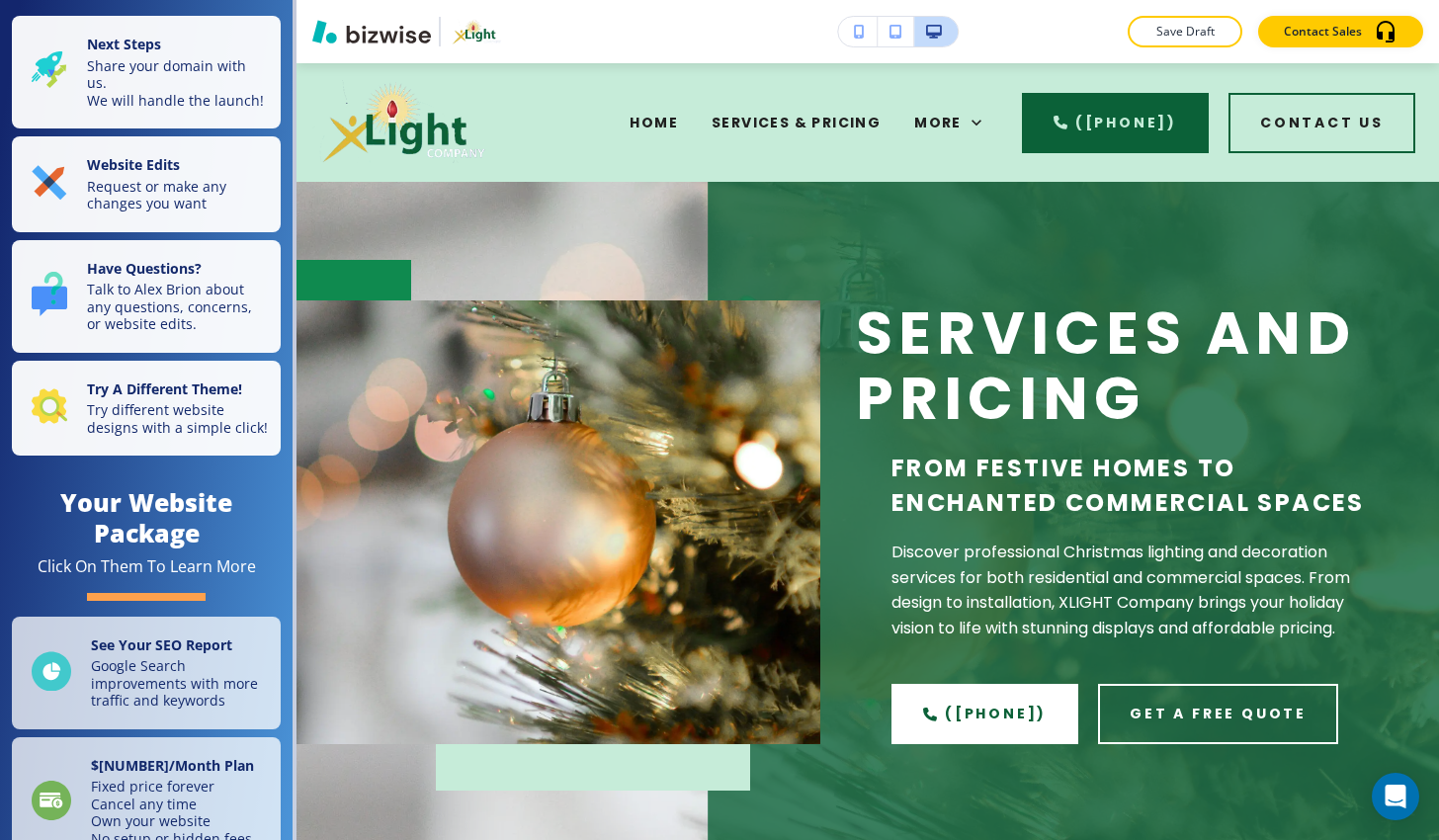 scroll, scrollTop: 0, scrollLeft: 0, axis: both 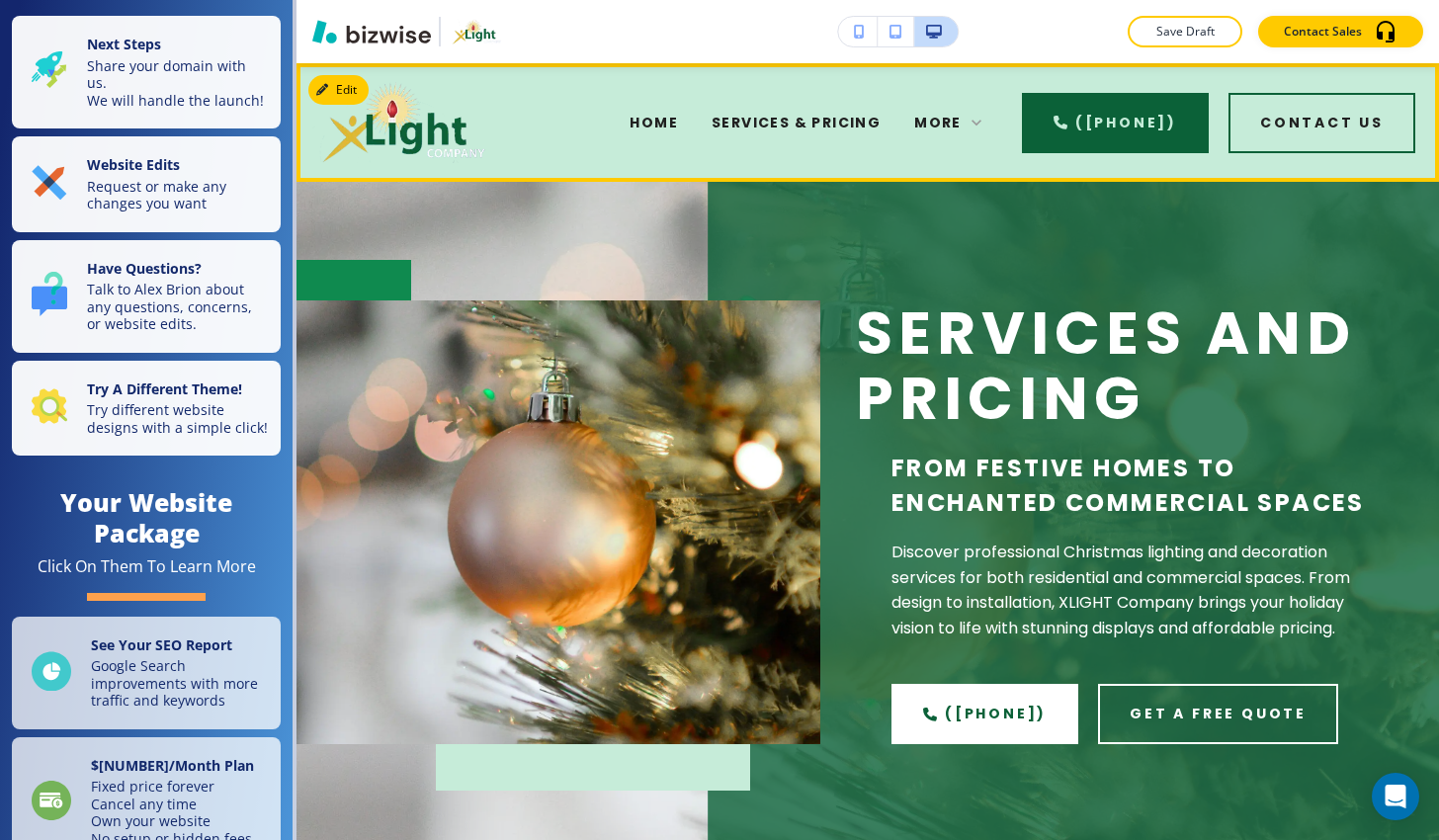 click on "More" at bounding box center [938, 123] 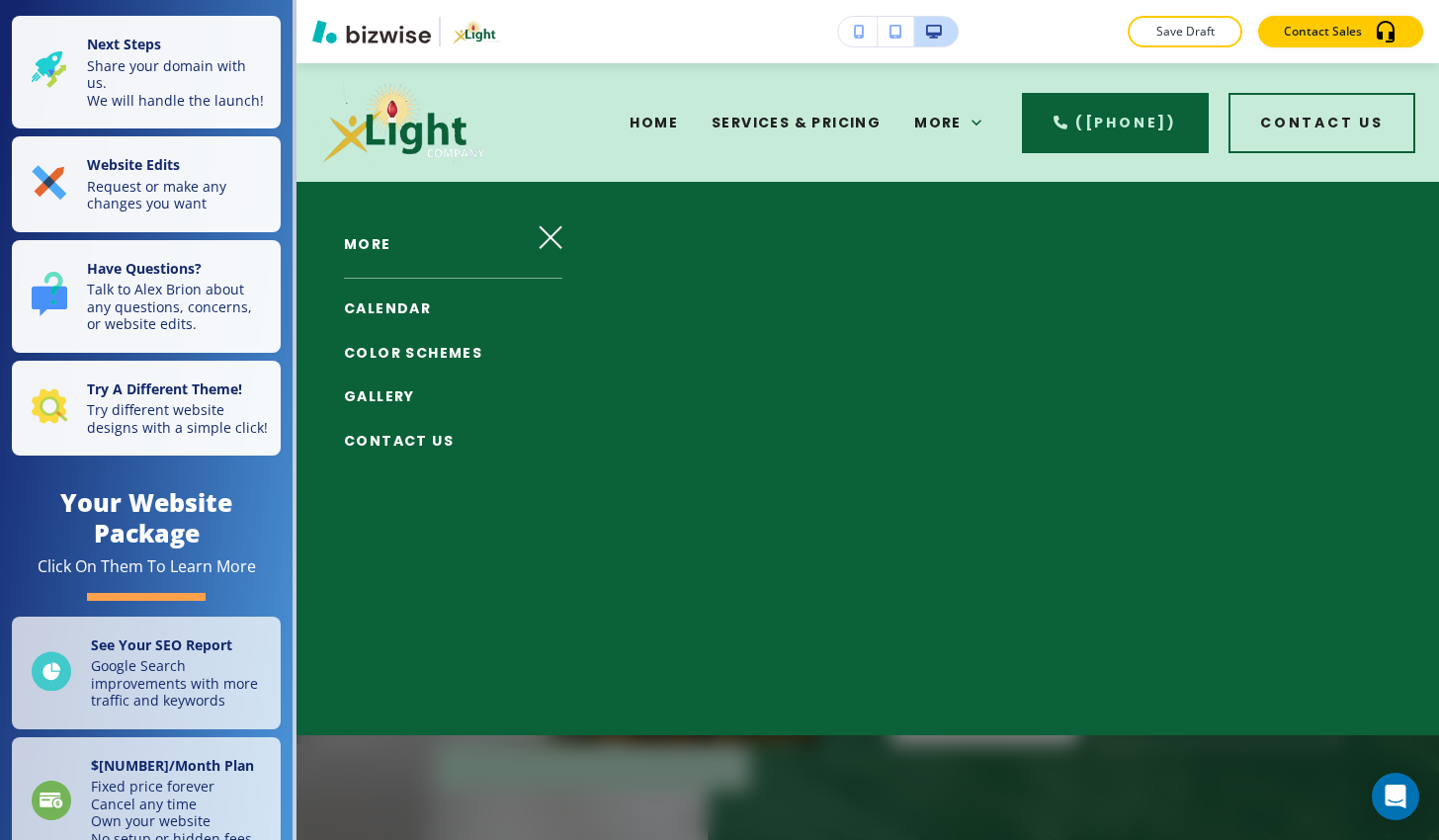 click on "CALENDAR" at bounding box center [387, 308] 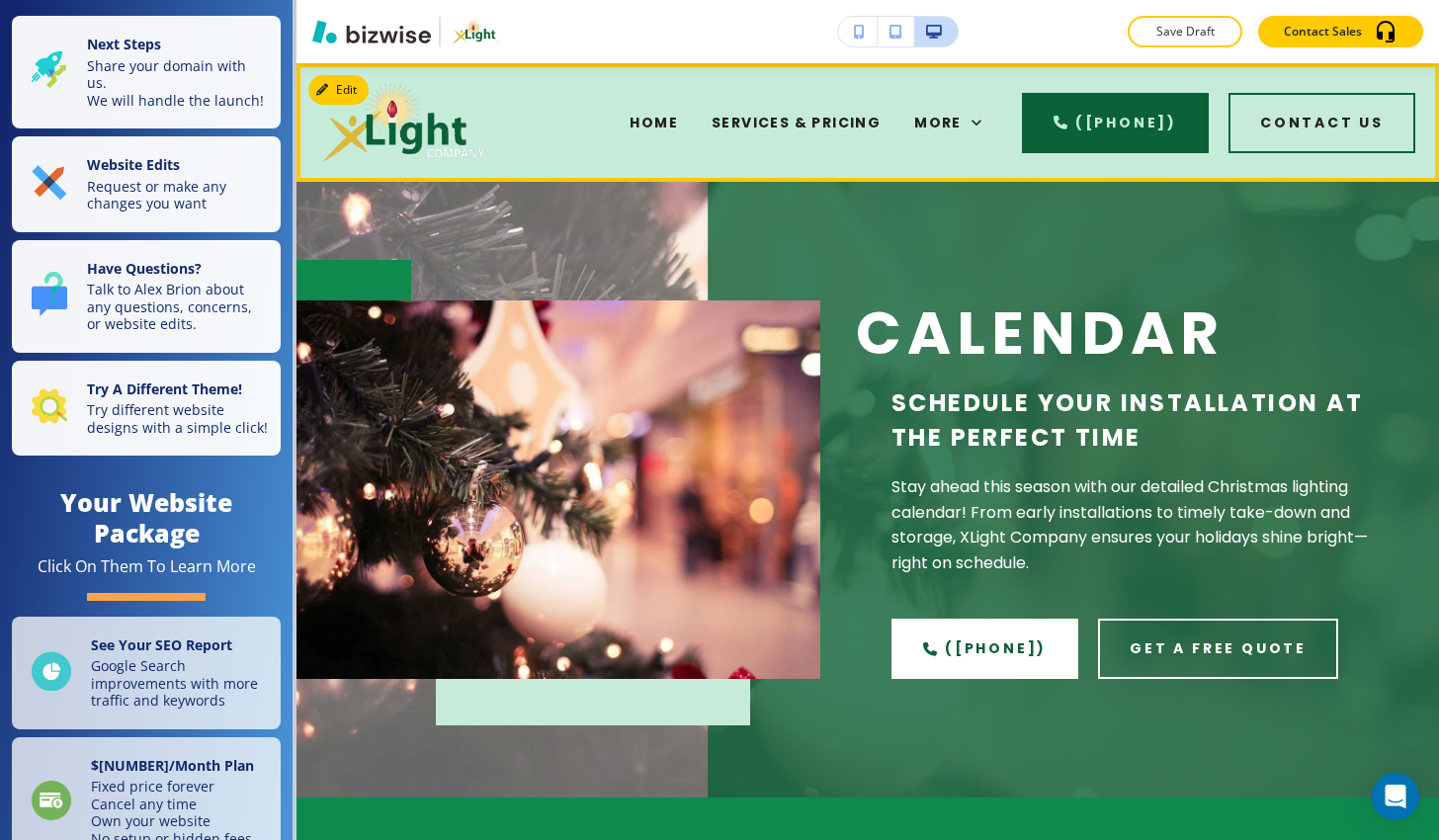 scroll, scrollTop: 0, scrollLeft: 0, axis: both 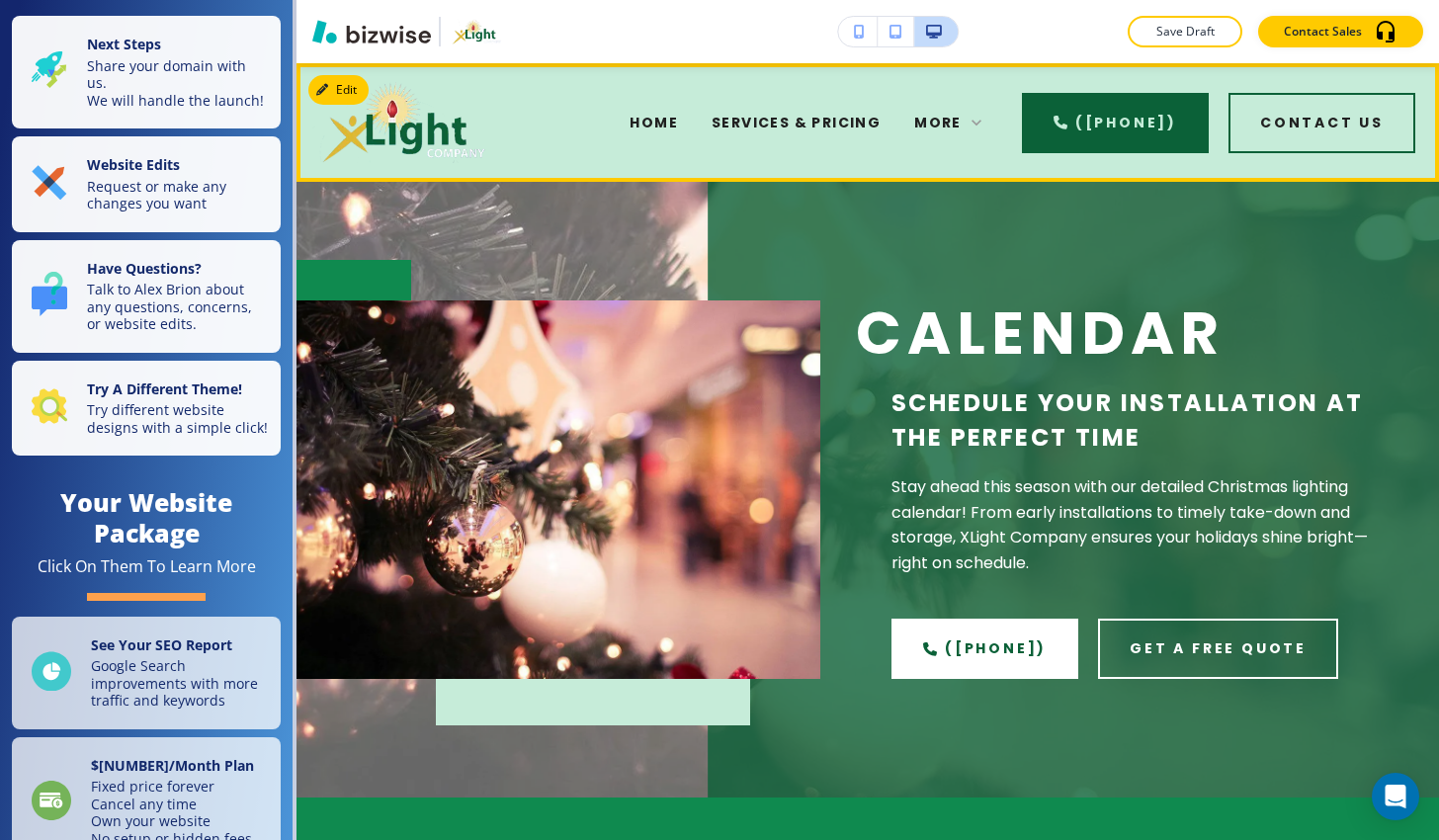 click 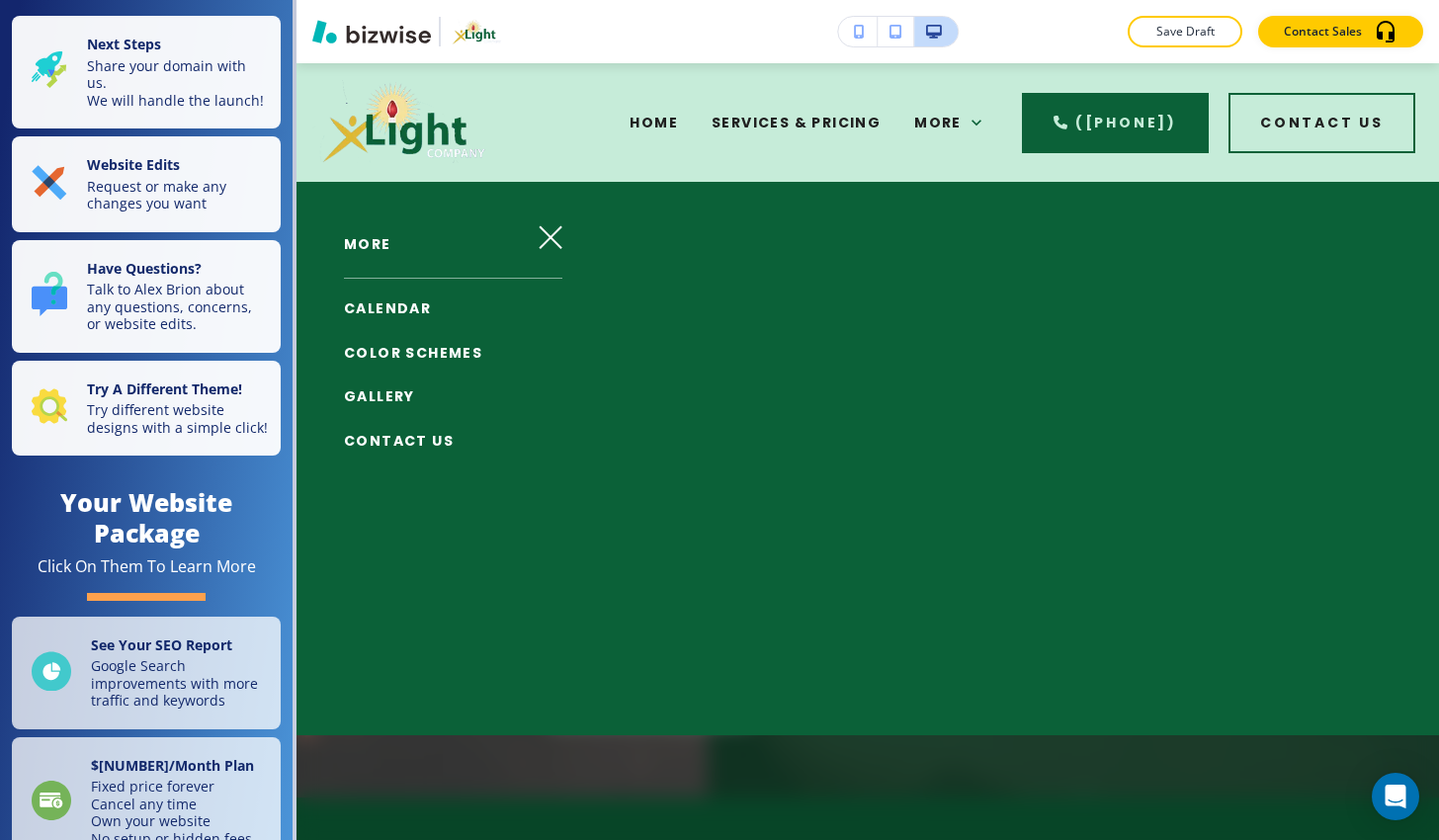 click on "COLOR SCHEMES" at bounding box center (413, 353) 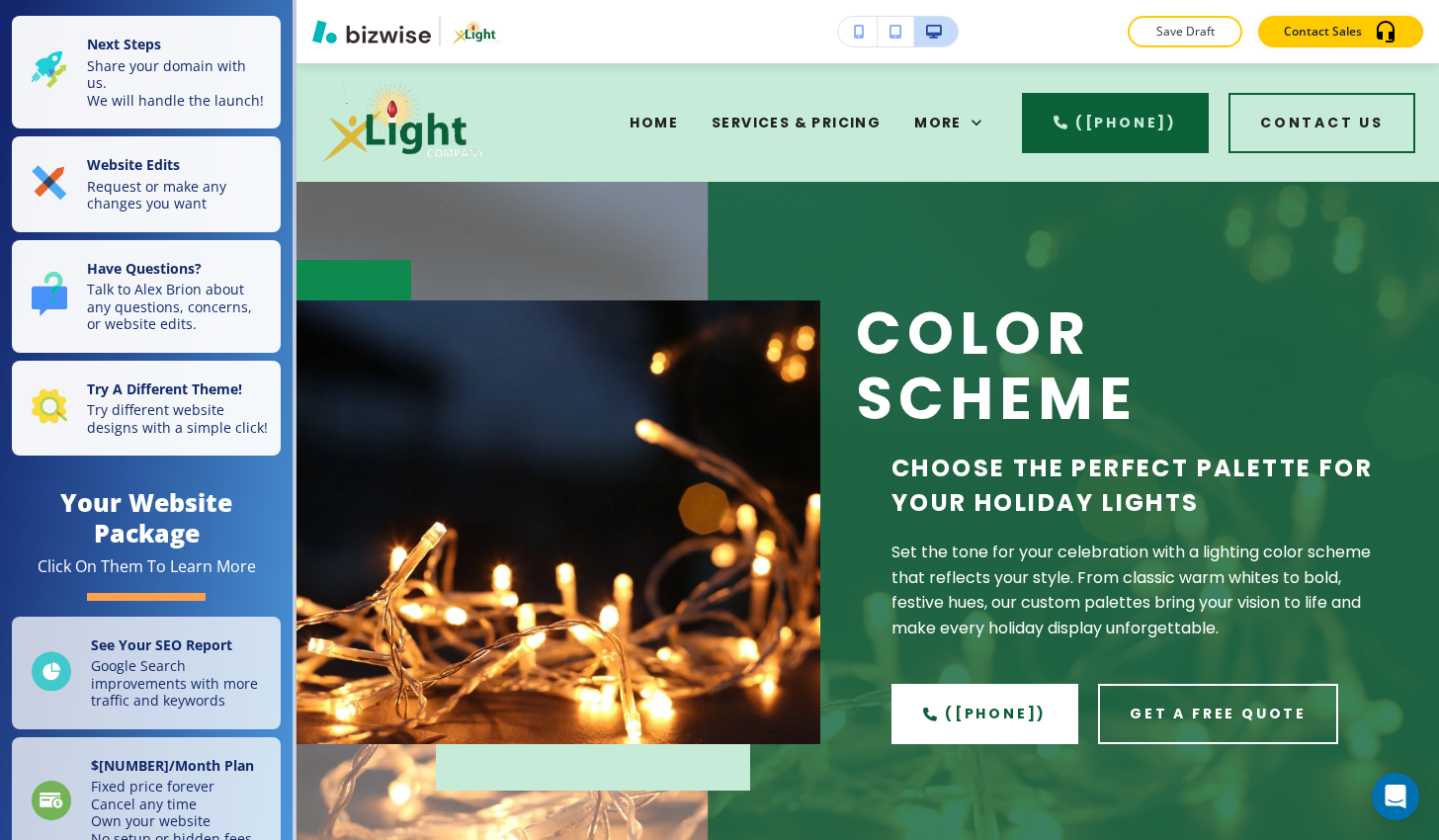 scroll, scrollTop: 0, scrollLeft: 0, axis: both 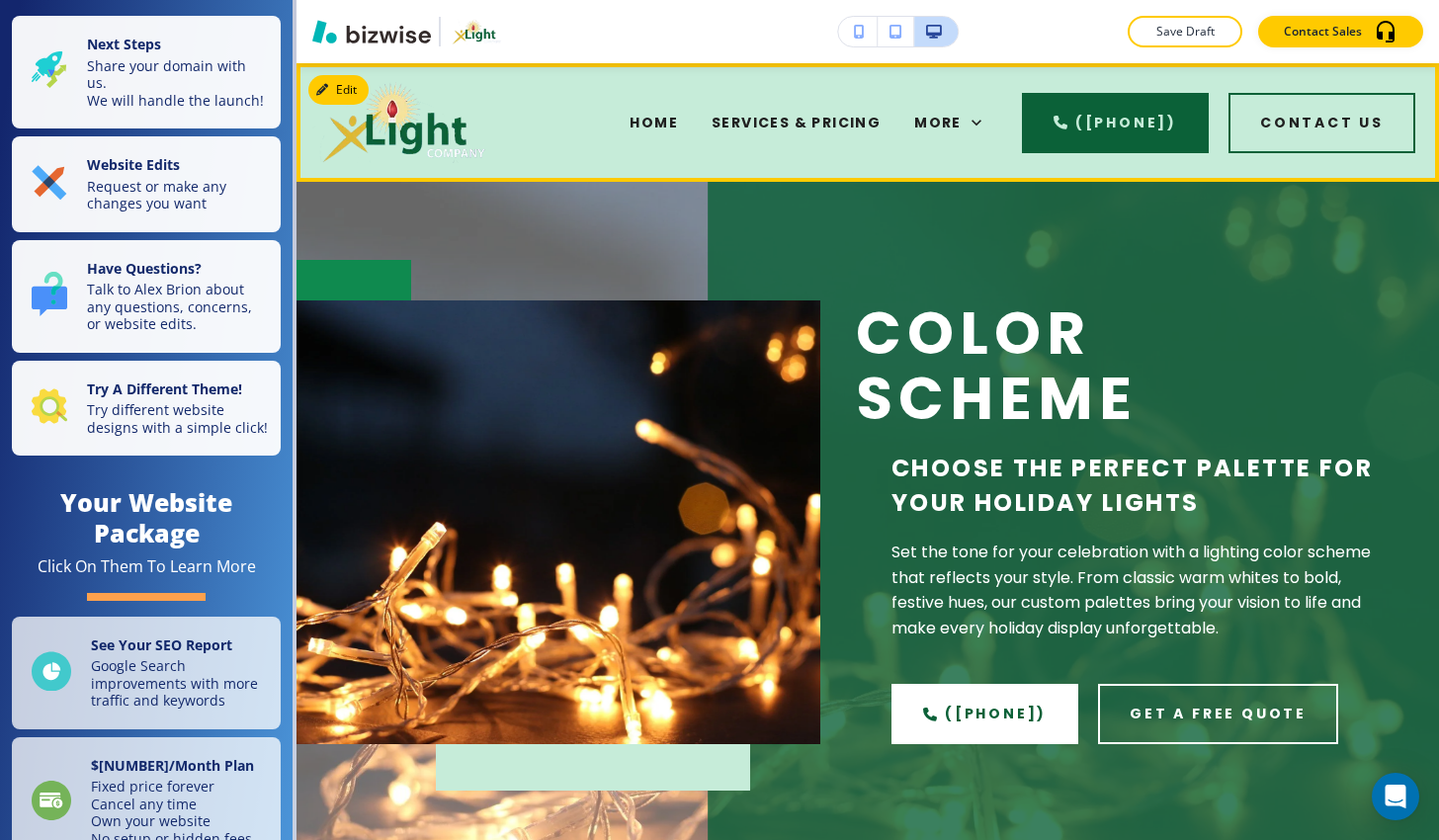 click on "More" at bounding box center (948, 123) 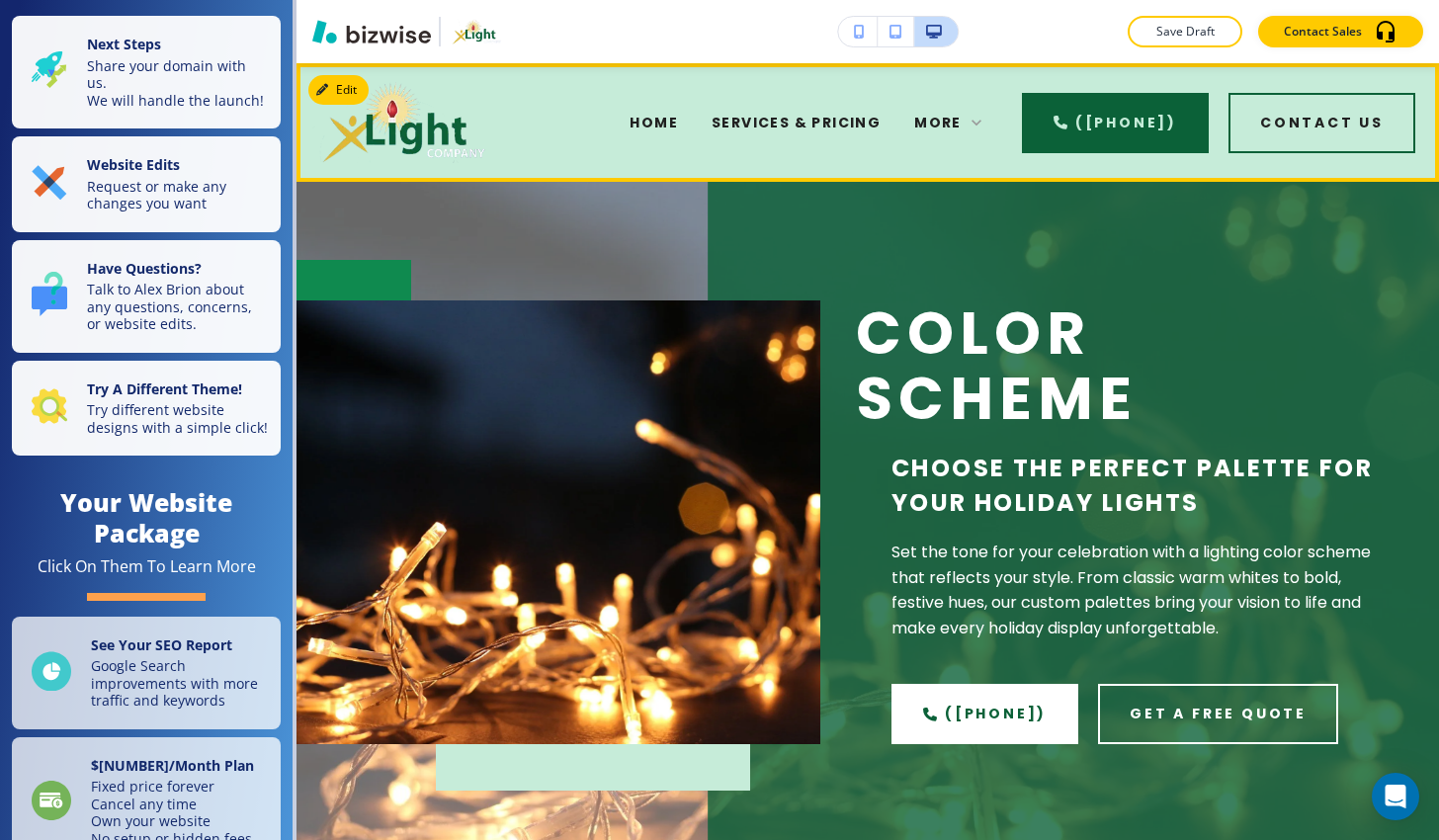 click on "More" at bounding box center [938, 123] 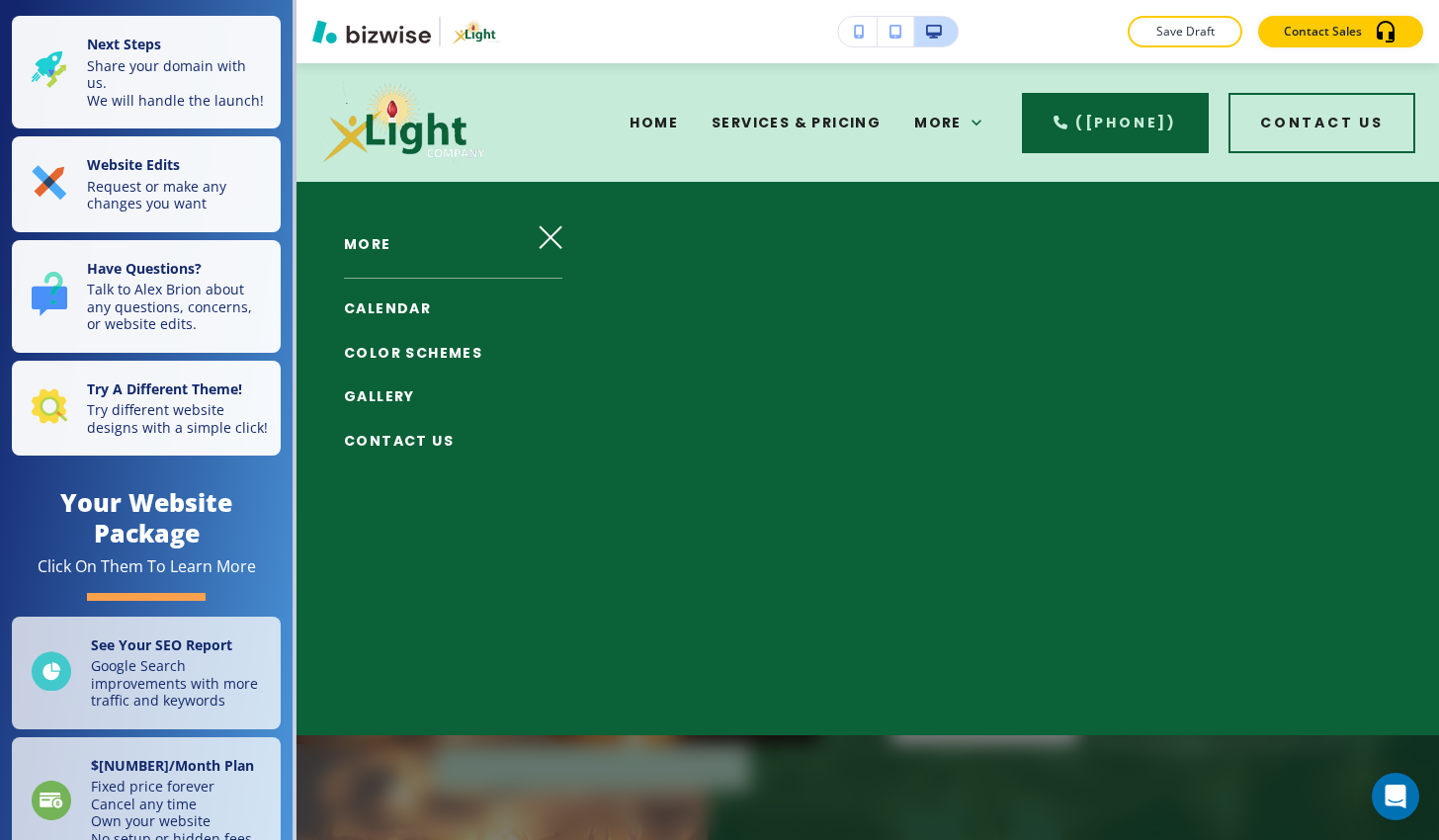 click on "GALLERY" at bounding box center (380, 396) 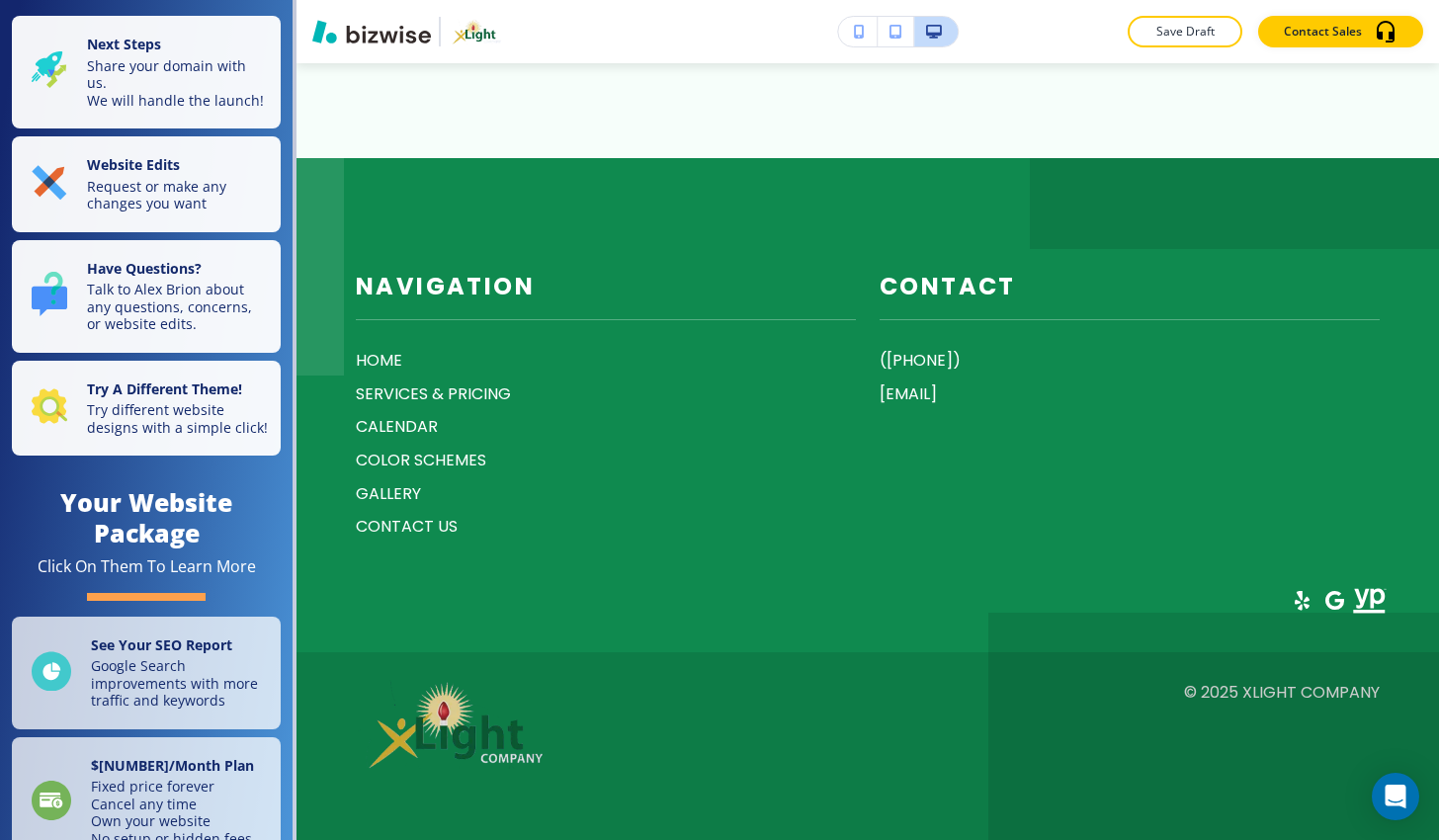 scroll, scrollTop: 6659, scrollLeft: 0, axis: vertical 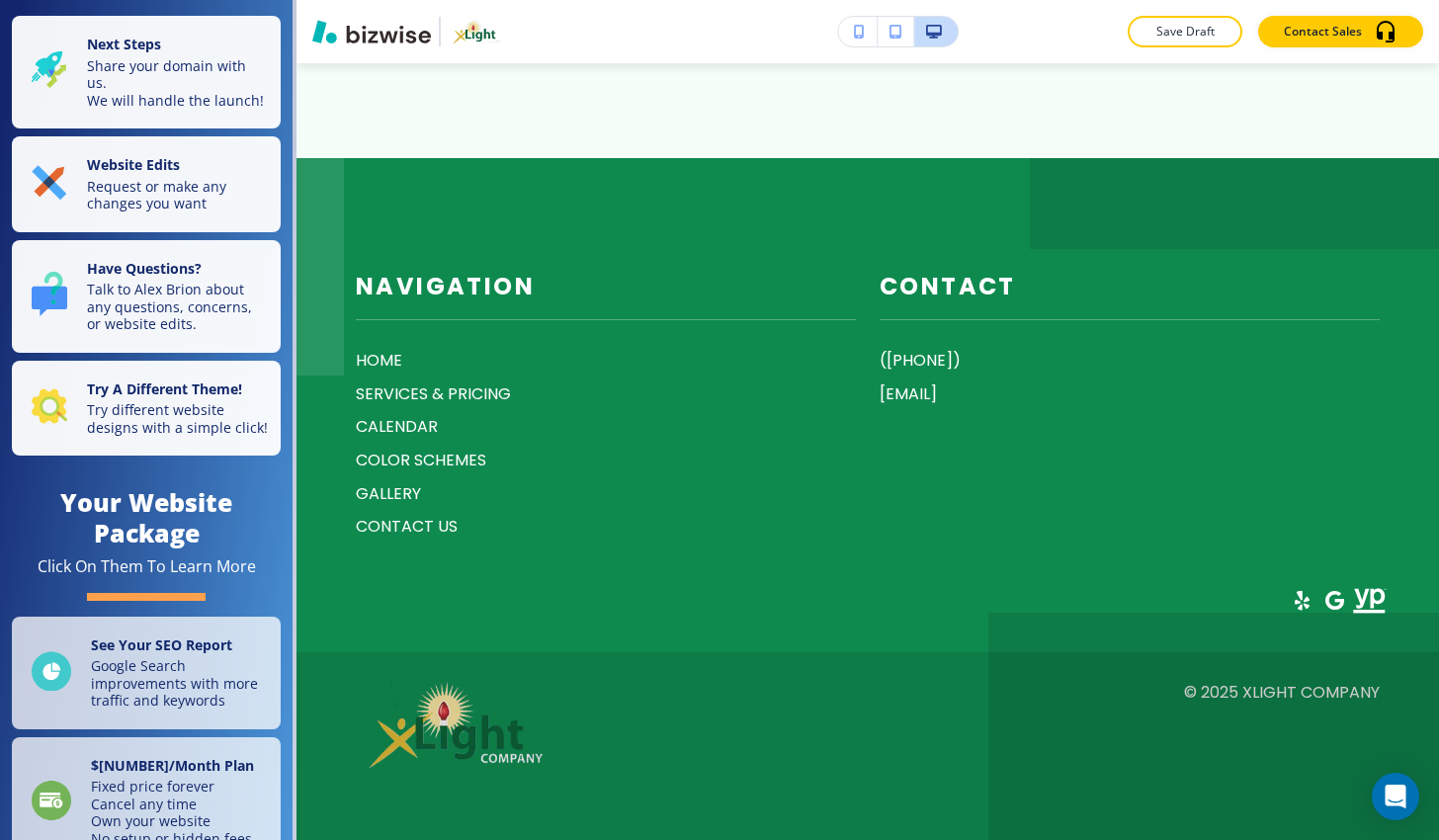click on "Contact Us We want to hear from you! Please use the form here for any inquiry. Please include what kind of décor you want done (trees, rooflines, indoor trees, wreaths, garlands, lawn motifs, commercial lighting, etc.). Please also send us feedback and tell us how we did. Your feedback matters to us and helps us better serve our valued customers. Thank you for your submission." at bounding box center (868, -1538) 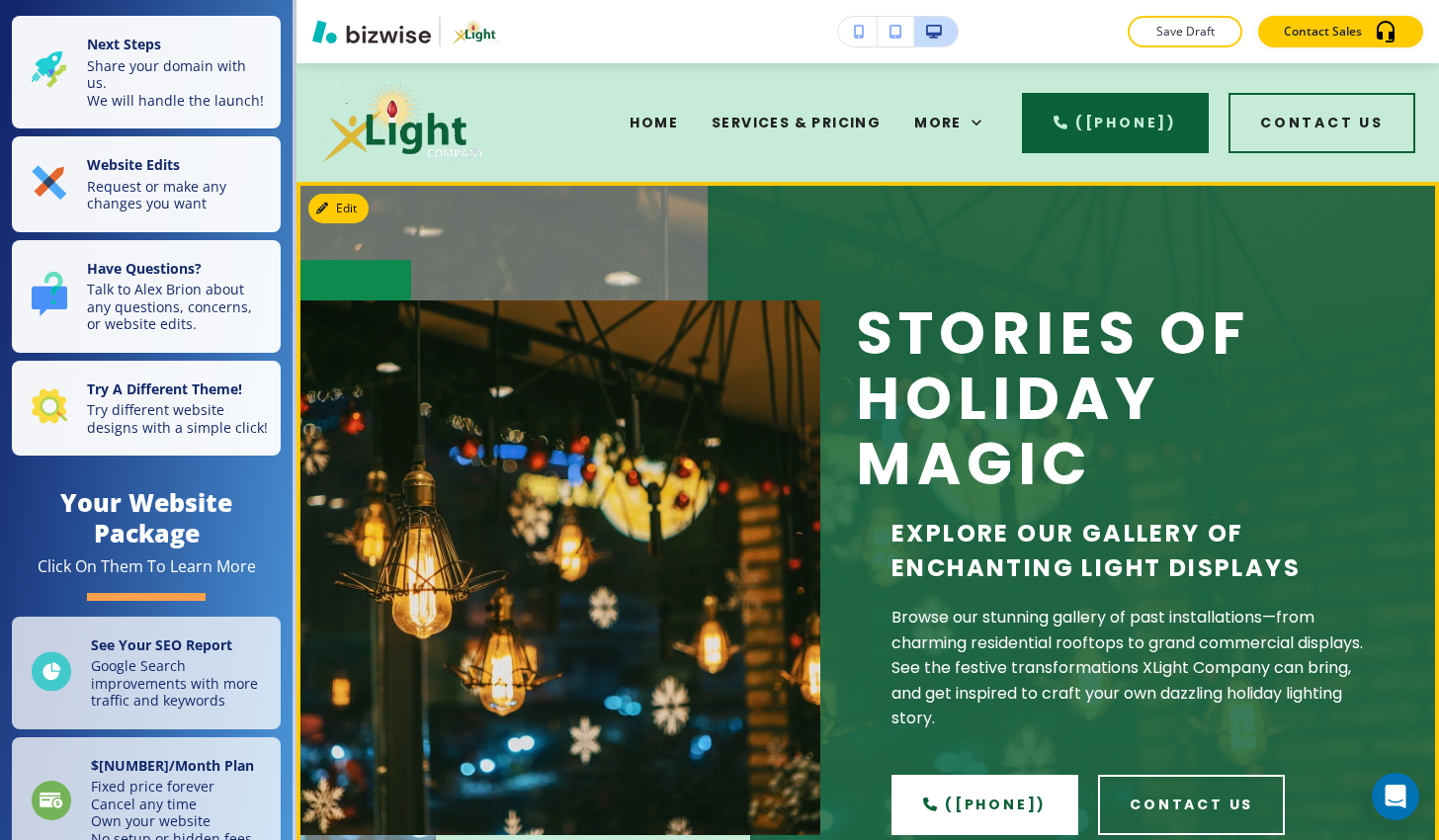 scroll, scrollTop: 0, scrollLeft: 0, axis: both 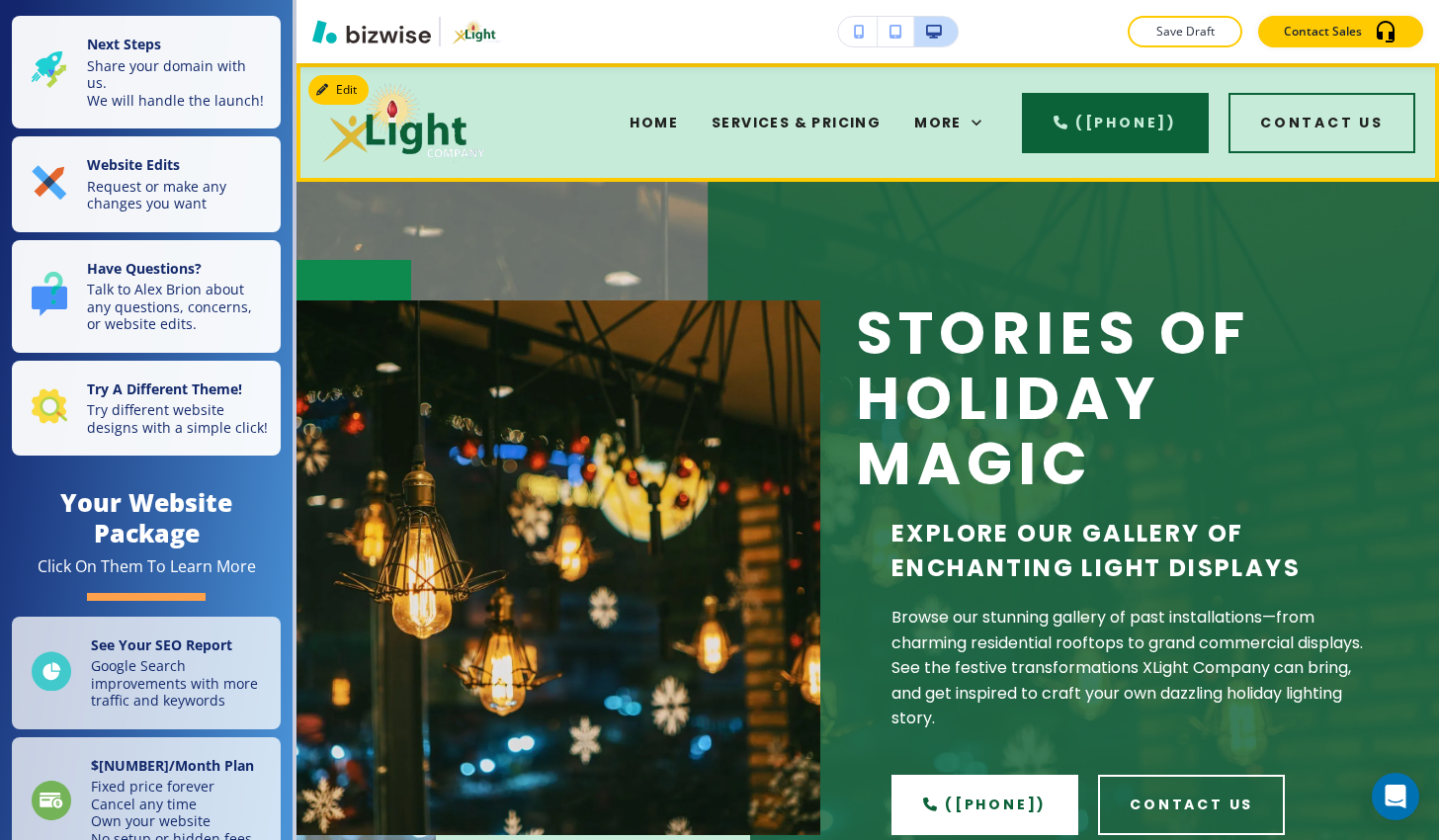 click on "HOME" at bounding box center [653, 123] 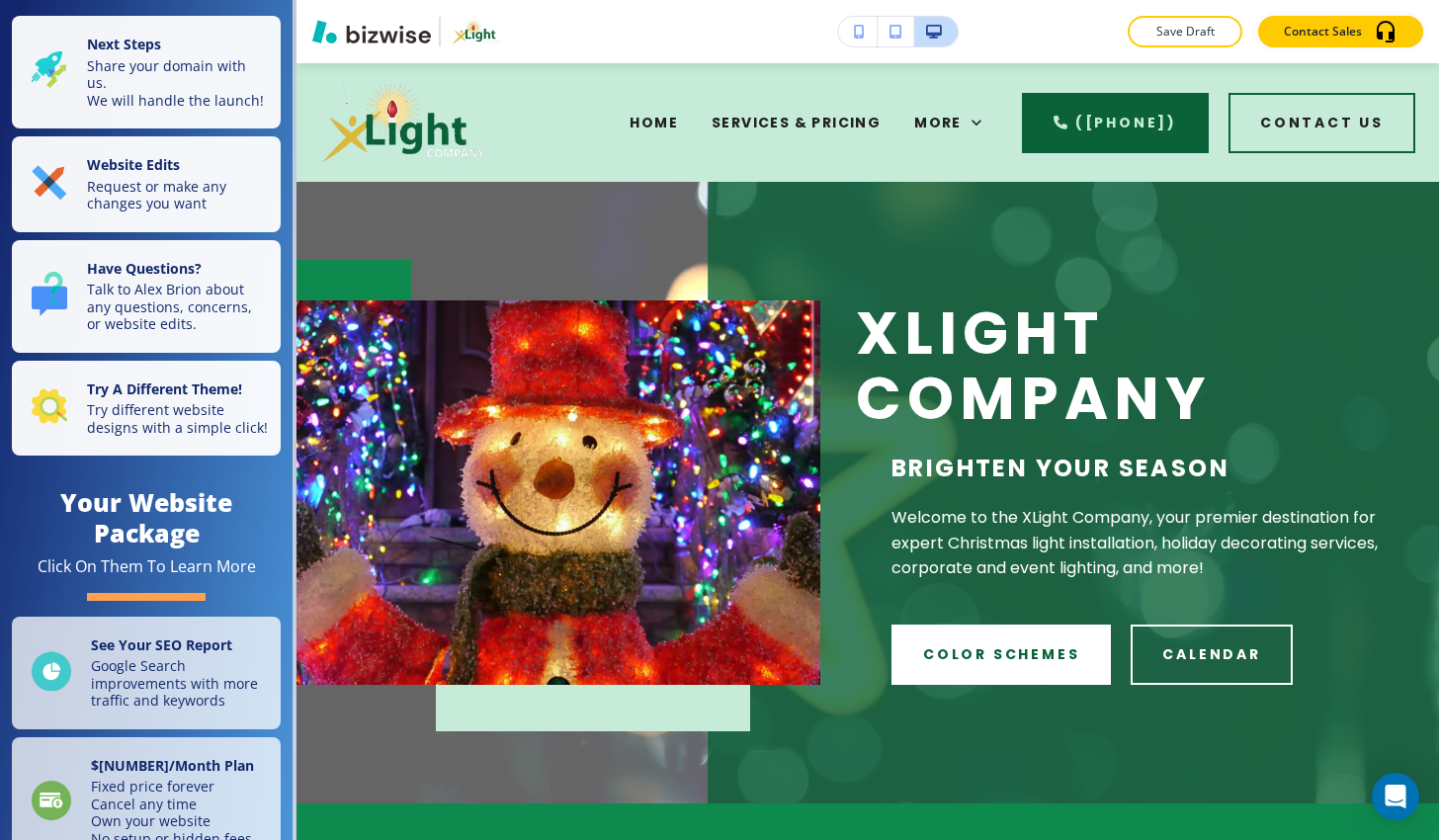 scroll, scrollTop: 0, scrollLeft: 0, axis: both 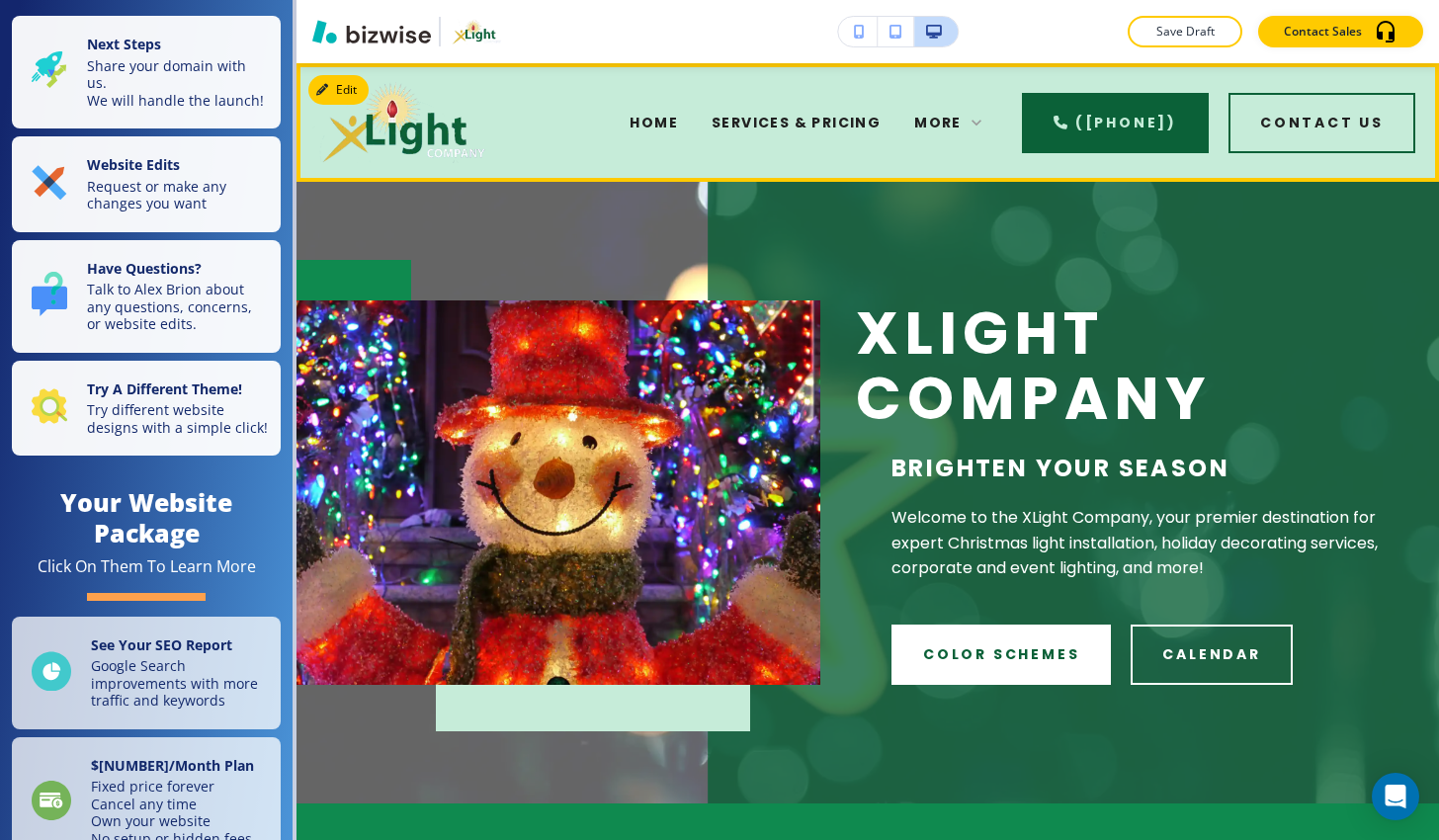 click on "More" at bounding box center (938, 123) 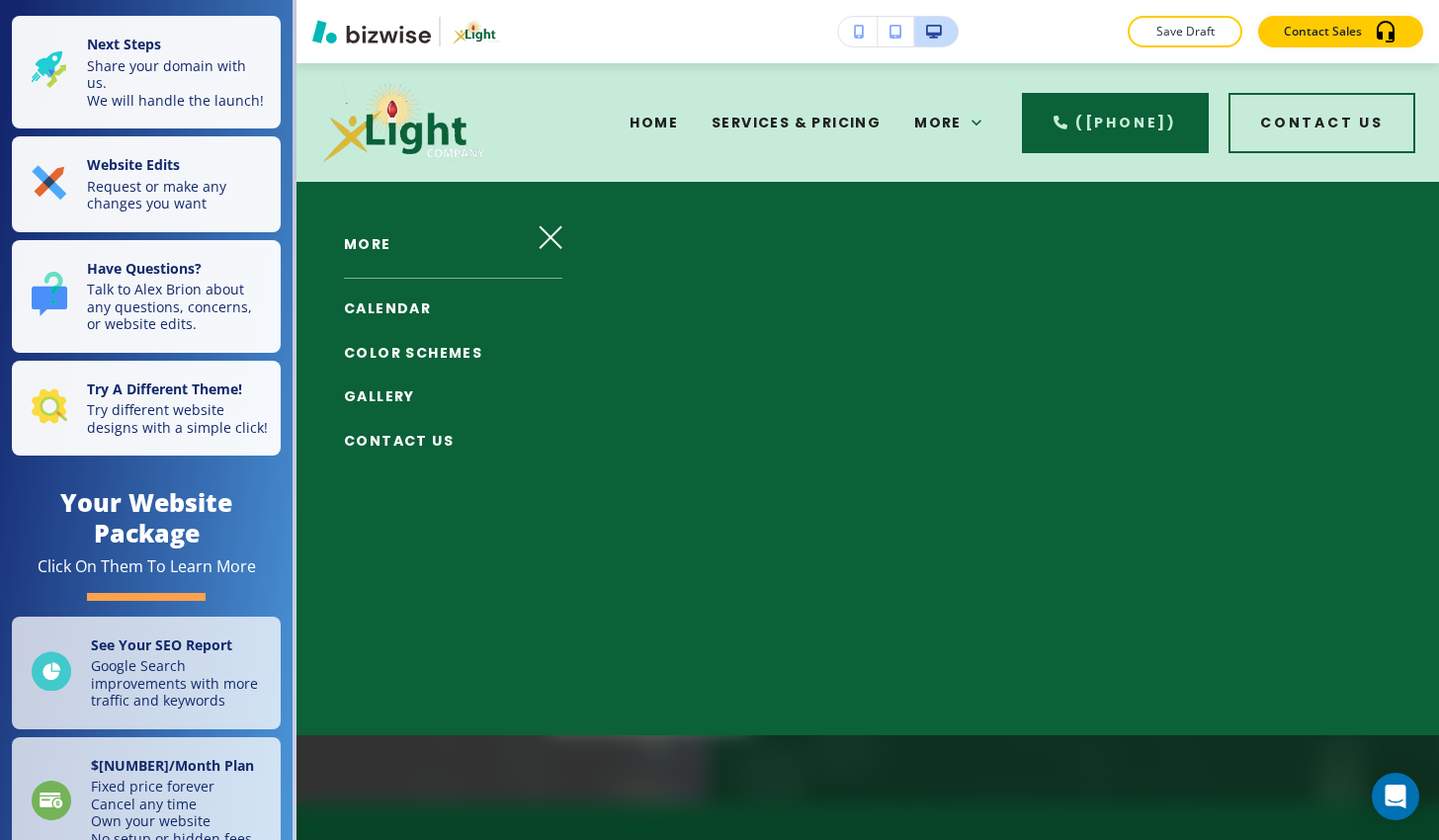 click 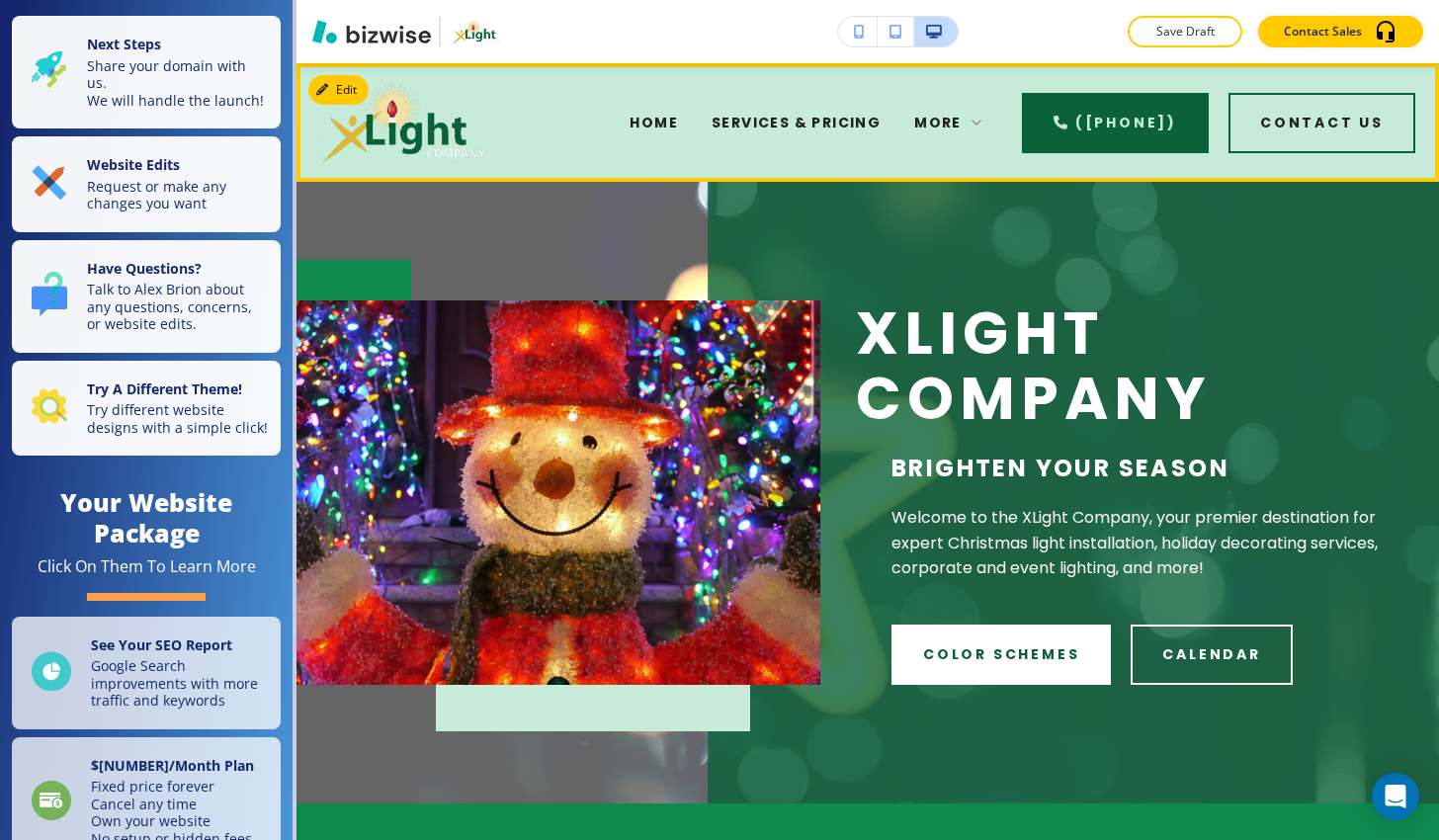click on "More" at bounding box center [938, 123] 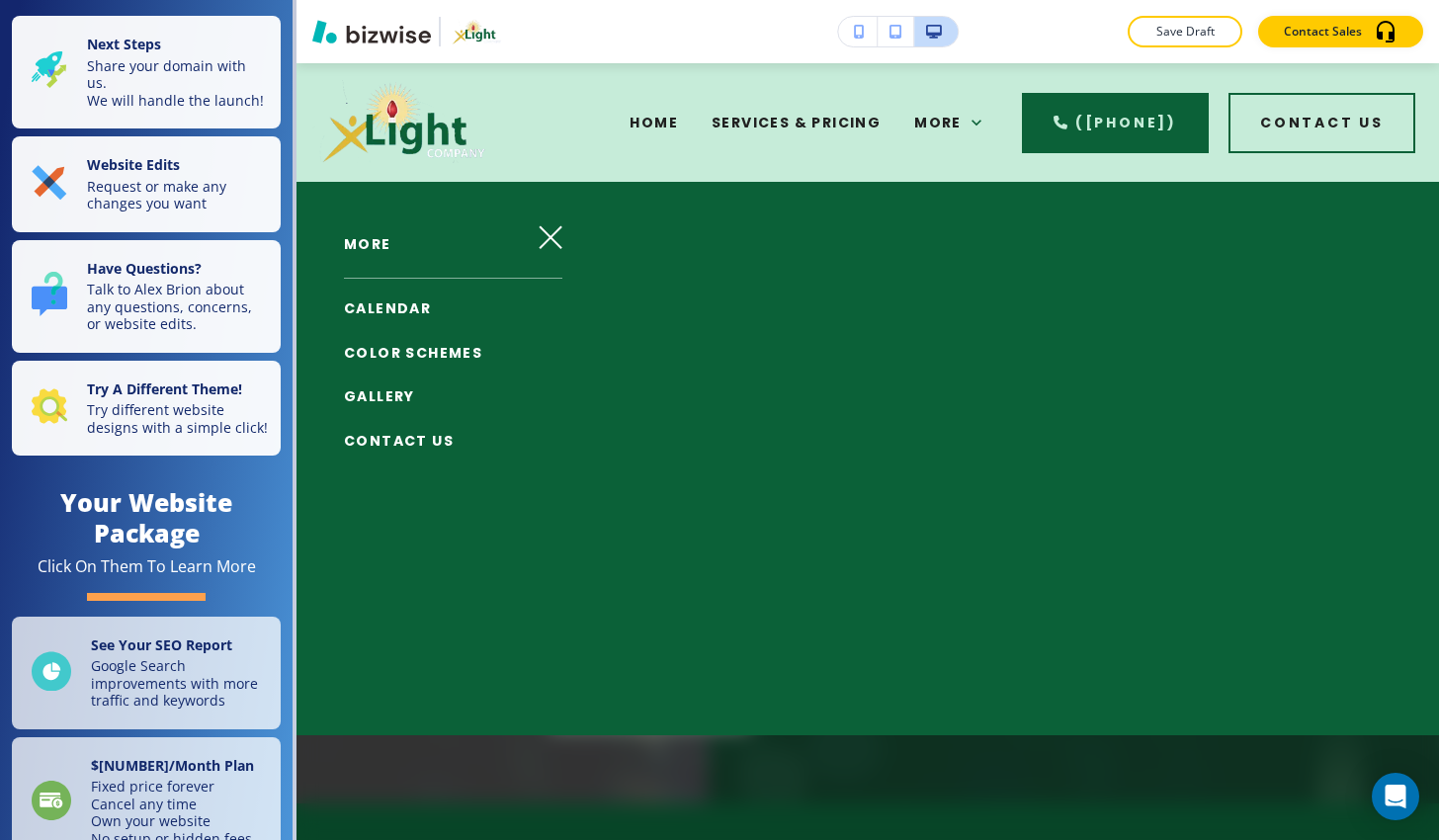 click 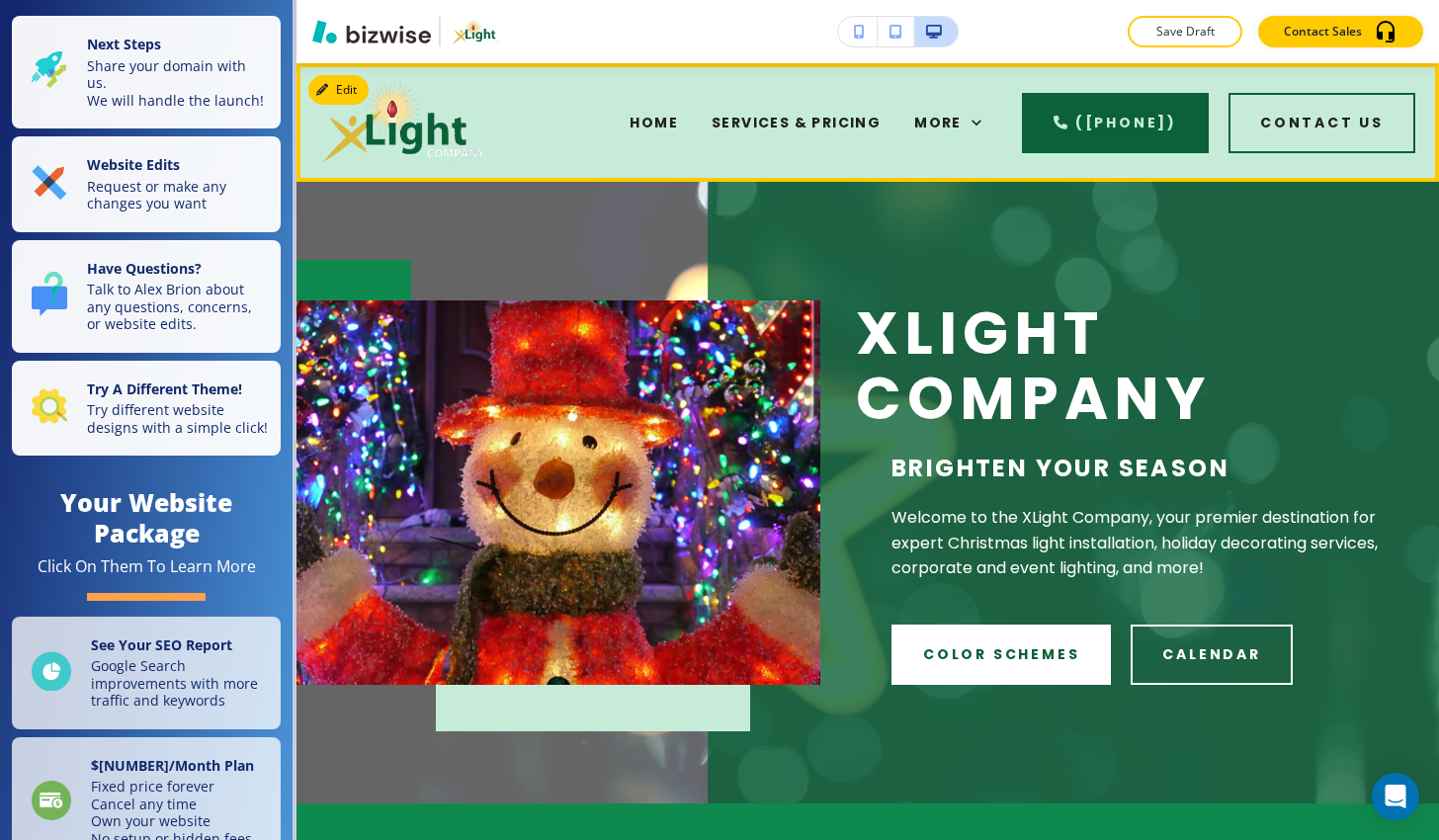 click on "HOME" at bounding box center [653, 123] 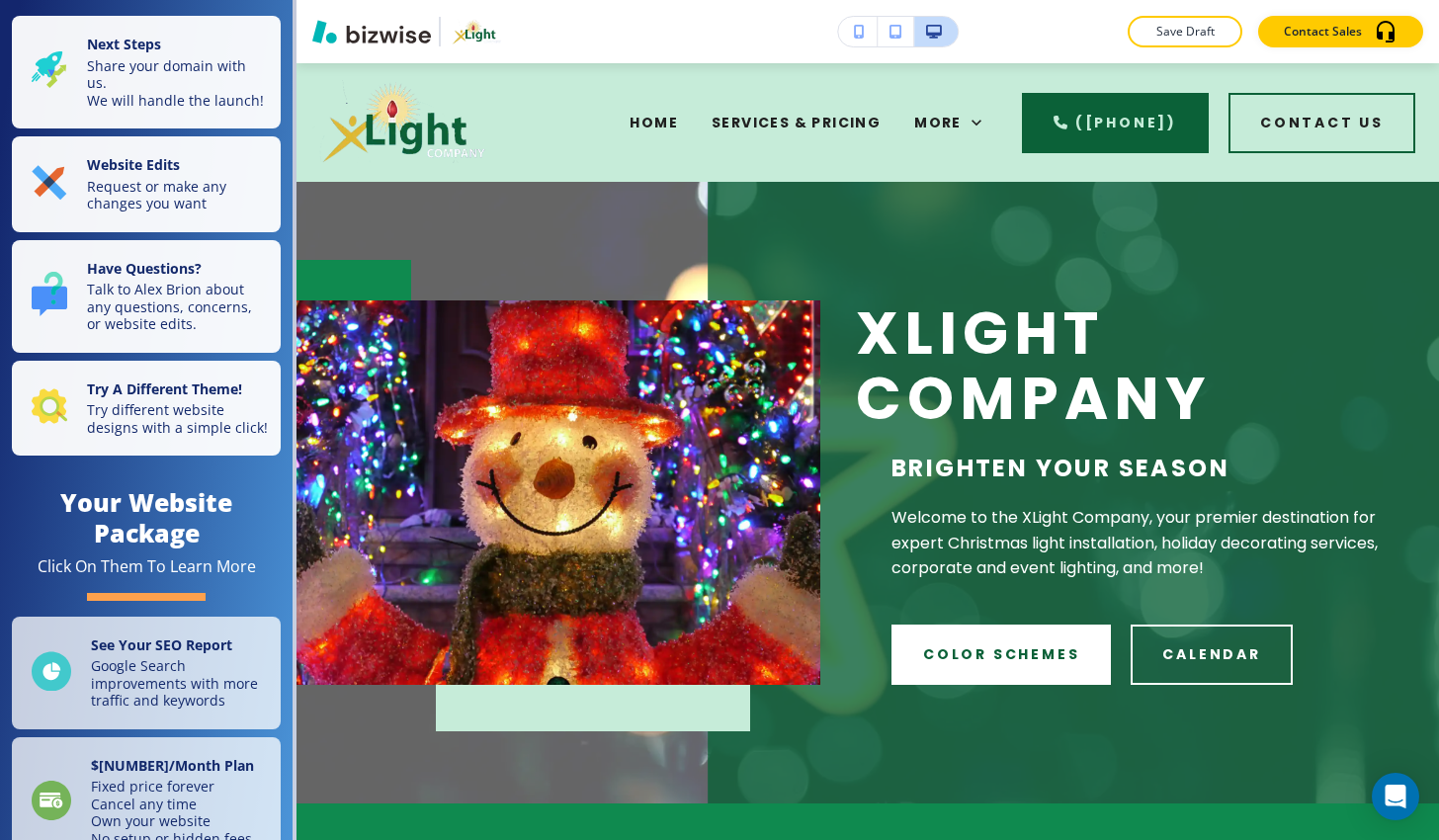 scroll, scrollTop: 0, scrollLeft: 0, axis: both 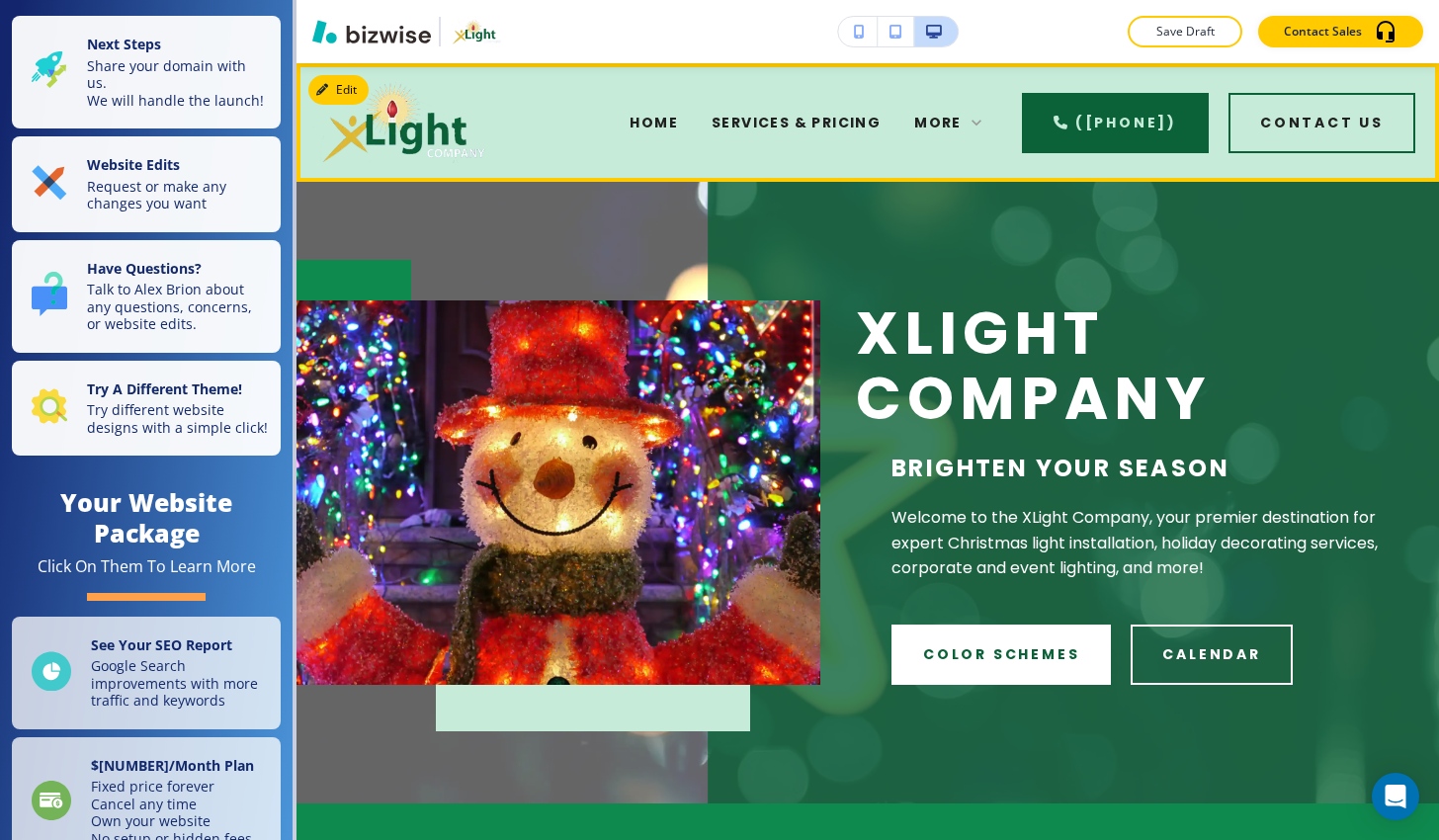 click on "More" at bounding box center [938, 123] 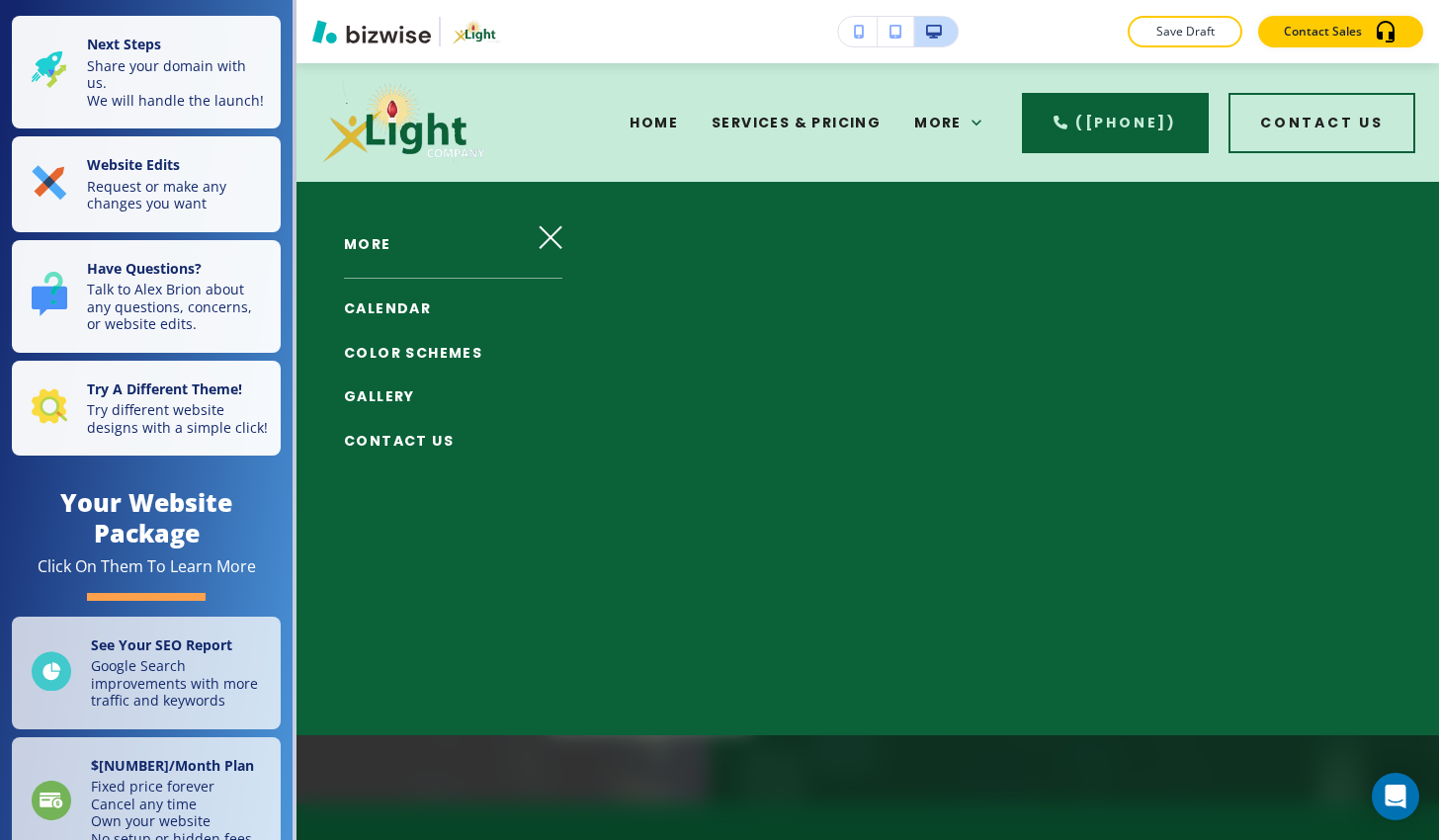 click 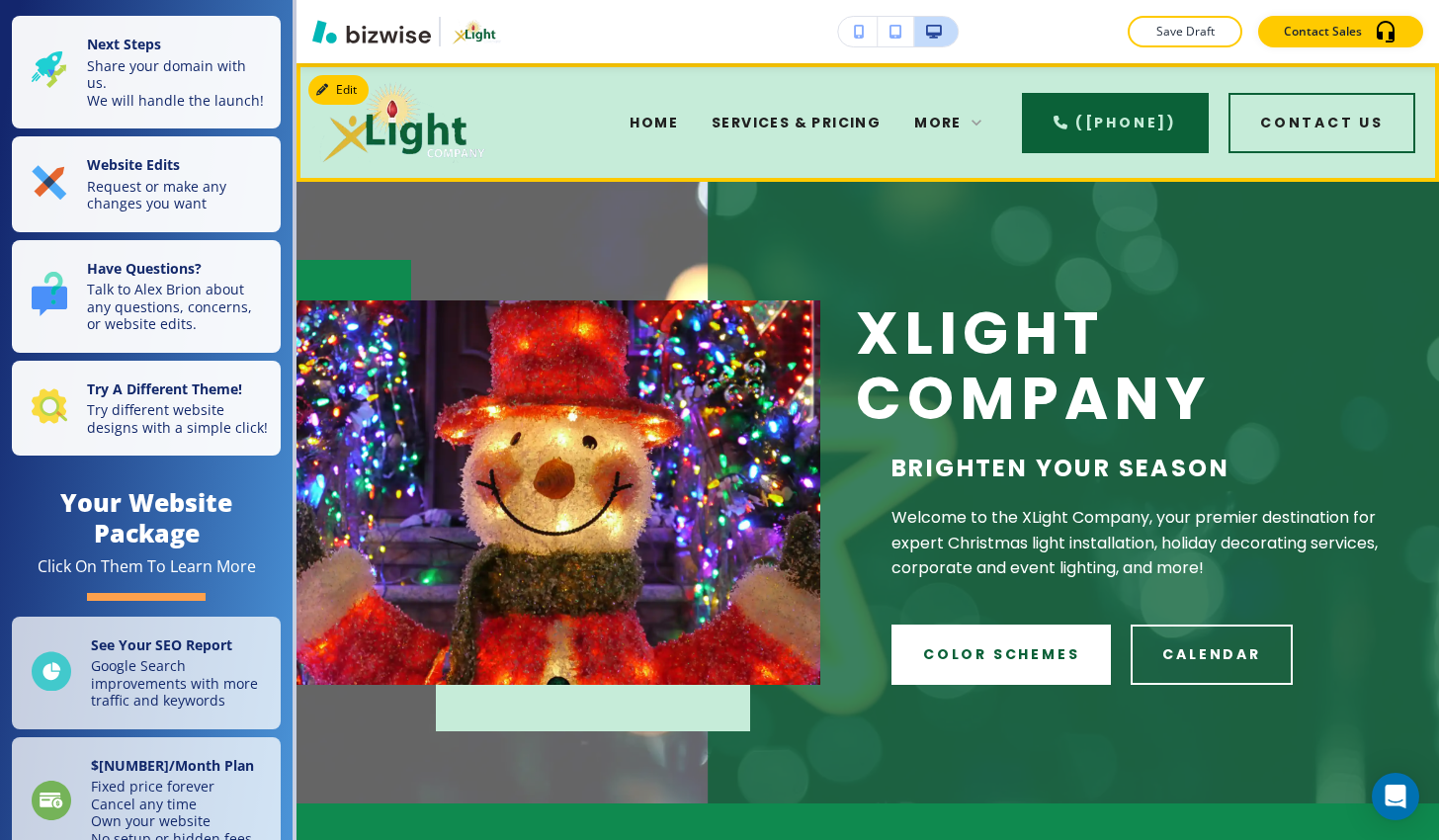 click on "More" at bounding box center (938, 123) 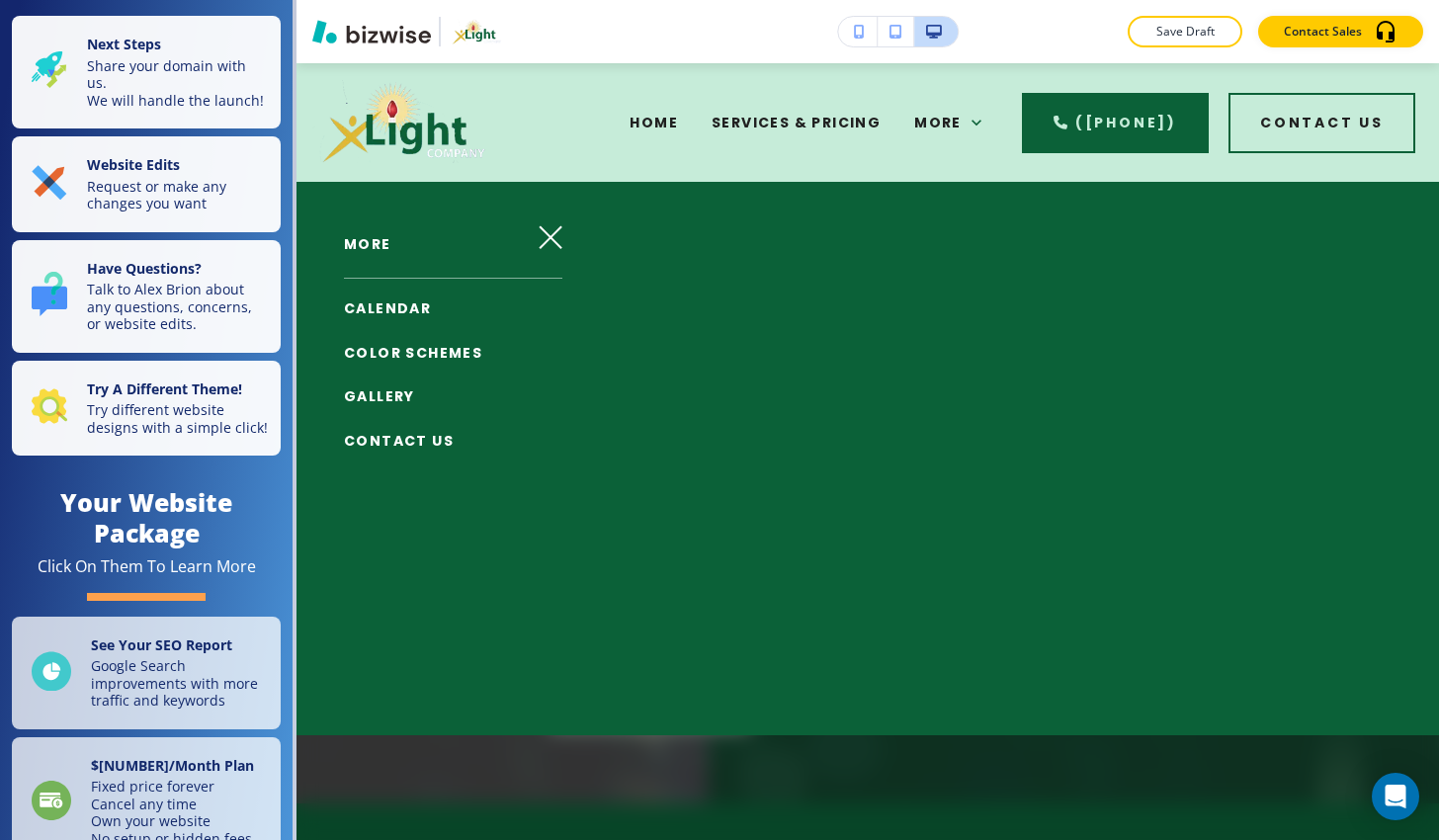 click on "GALLERY" at bounding box center (380, 396) 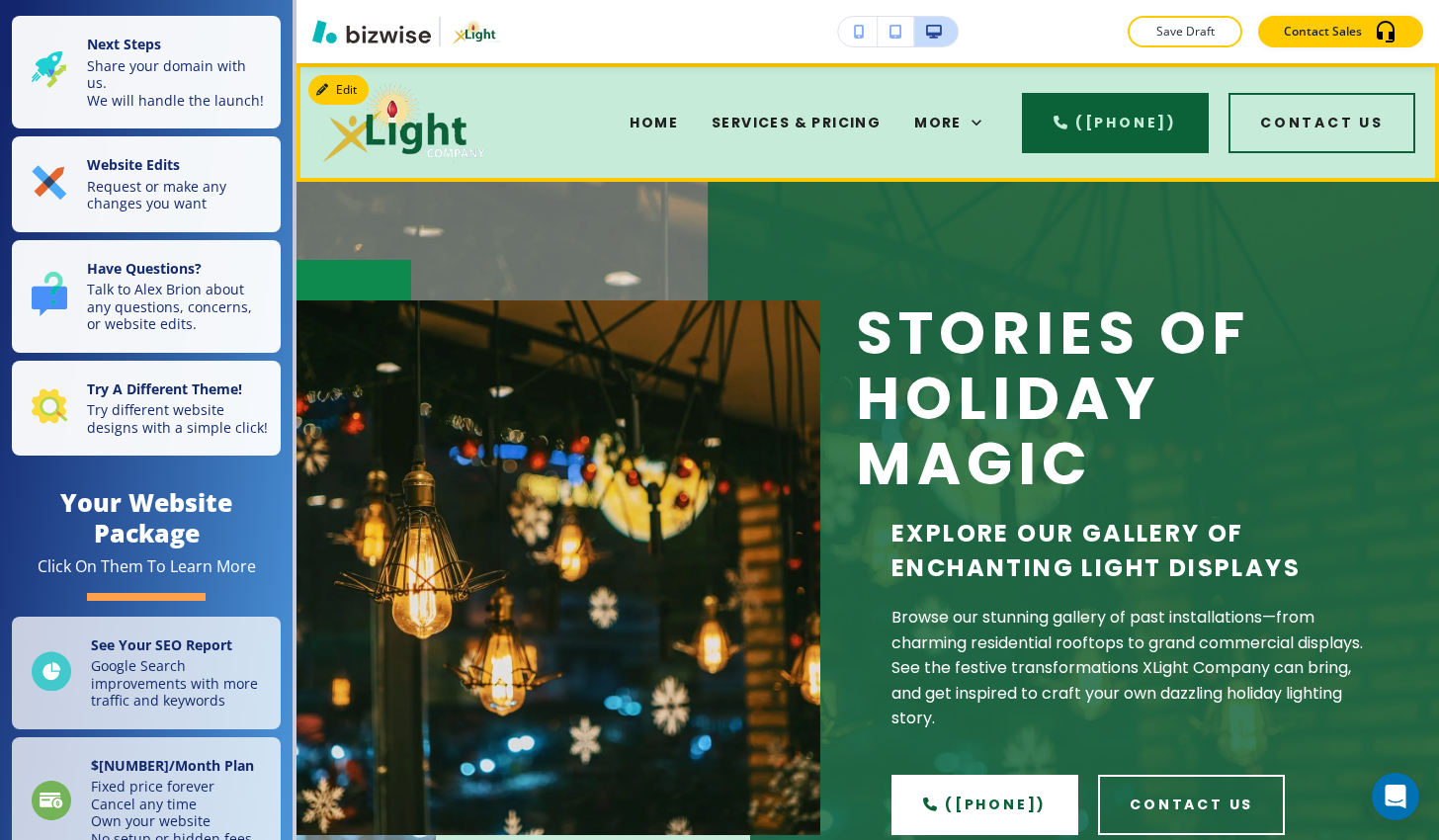 click on "HOME" at bounding box center [653, 123] 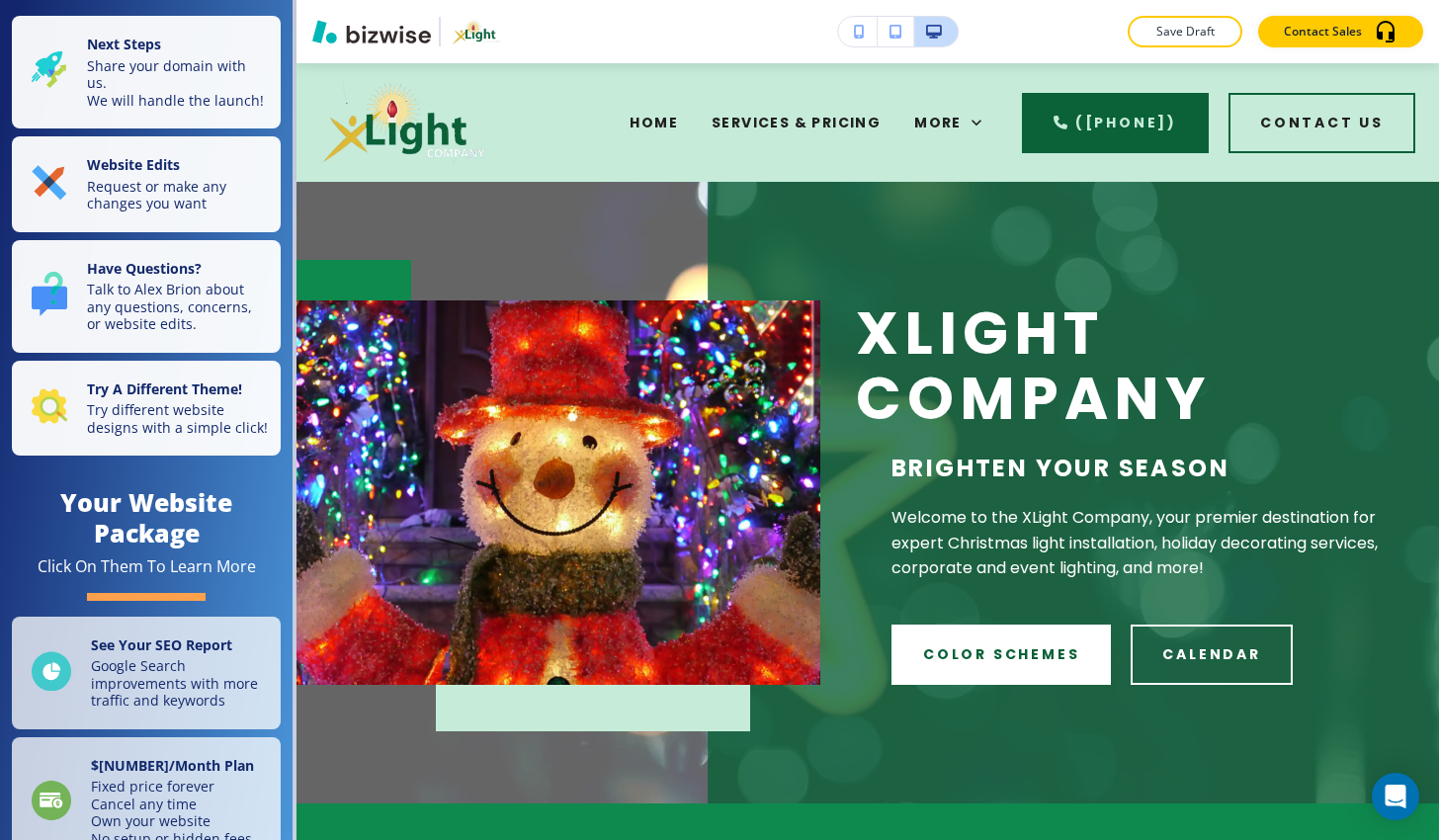 scroll, scrollTop: 0, scrollLeft: 0, axis: both 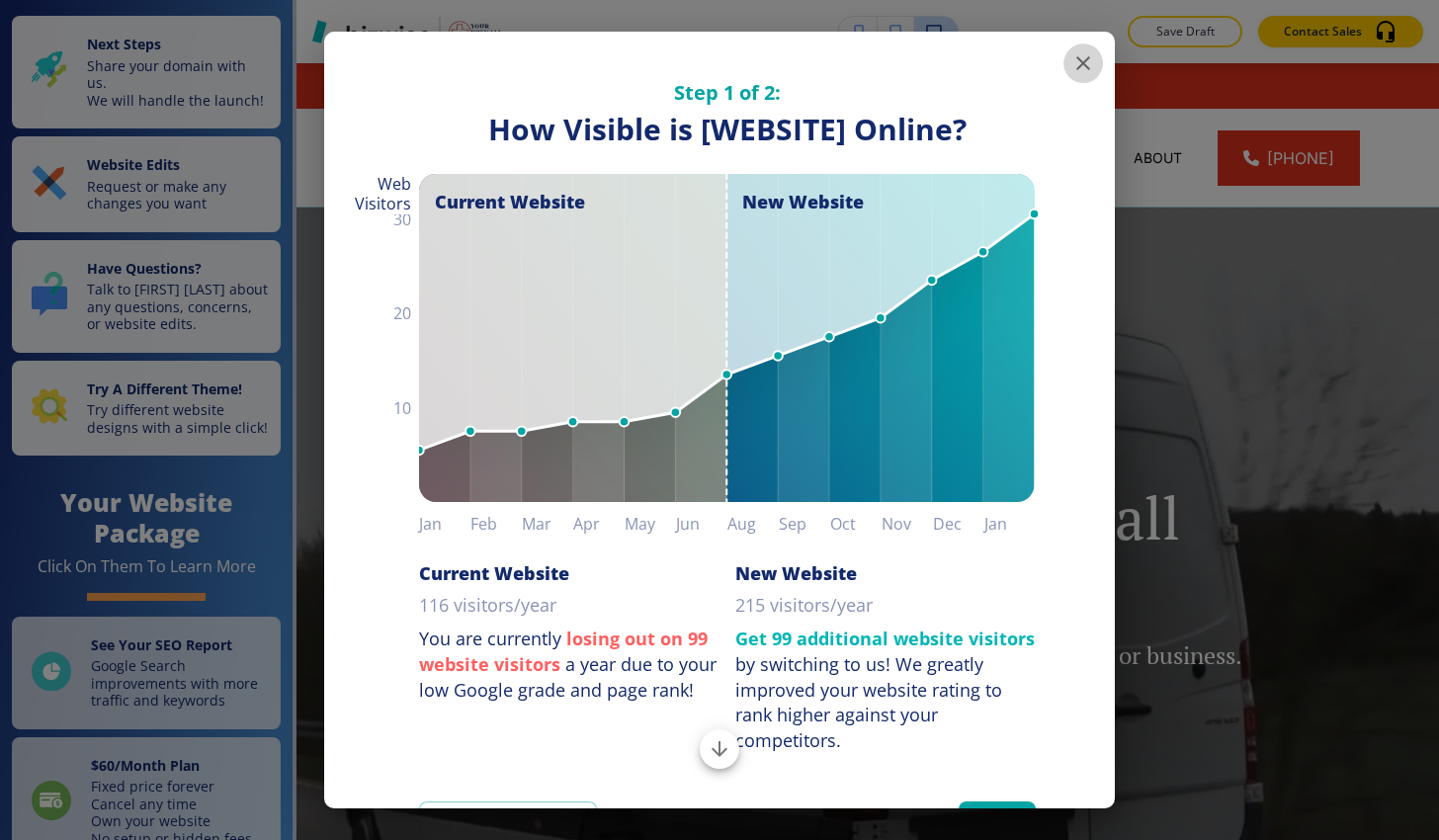 click 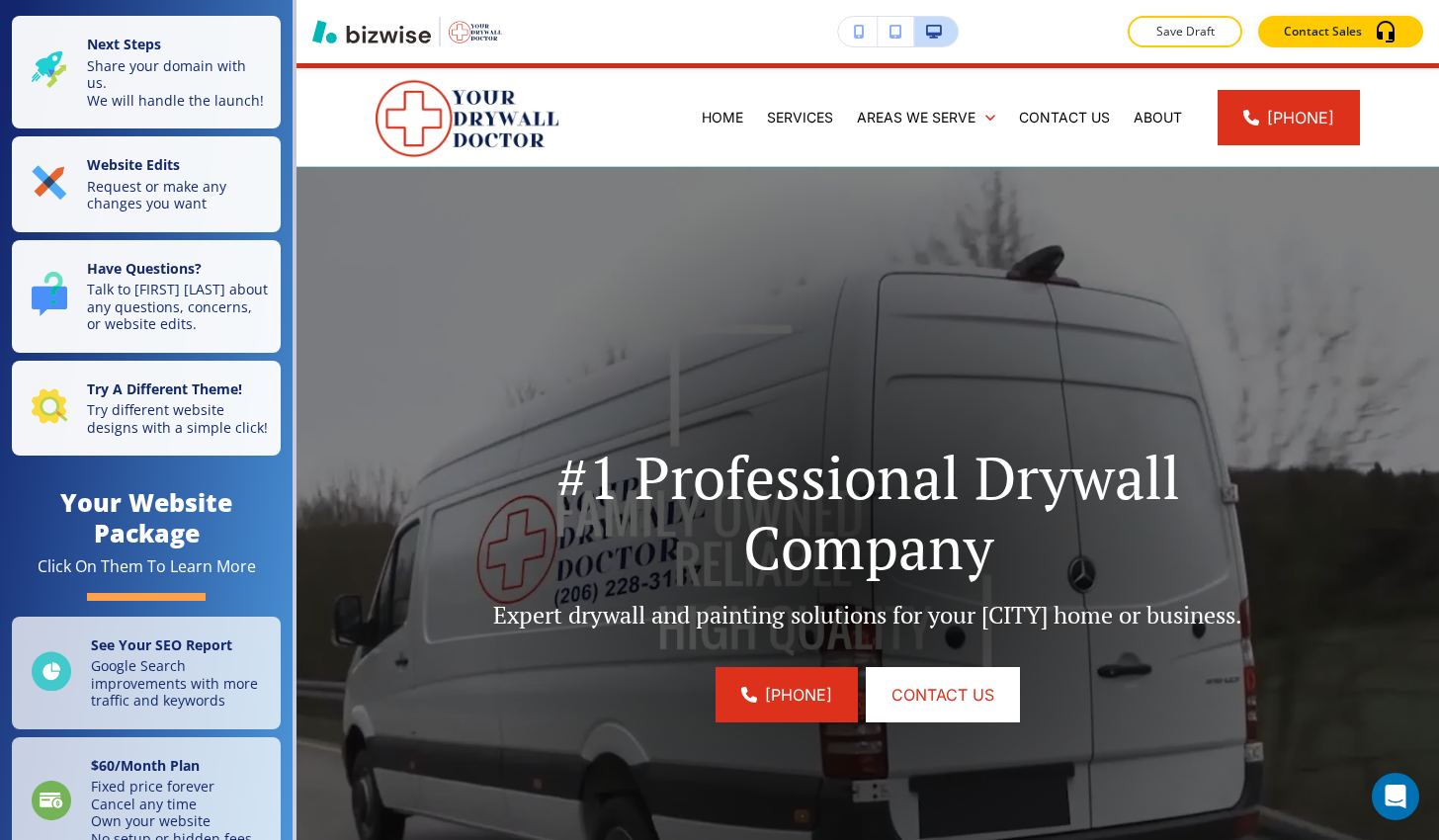 scroll, scrollTop: 42, scrollLeft: 0, axis: vertical 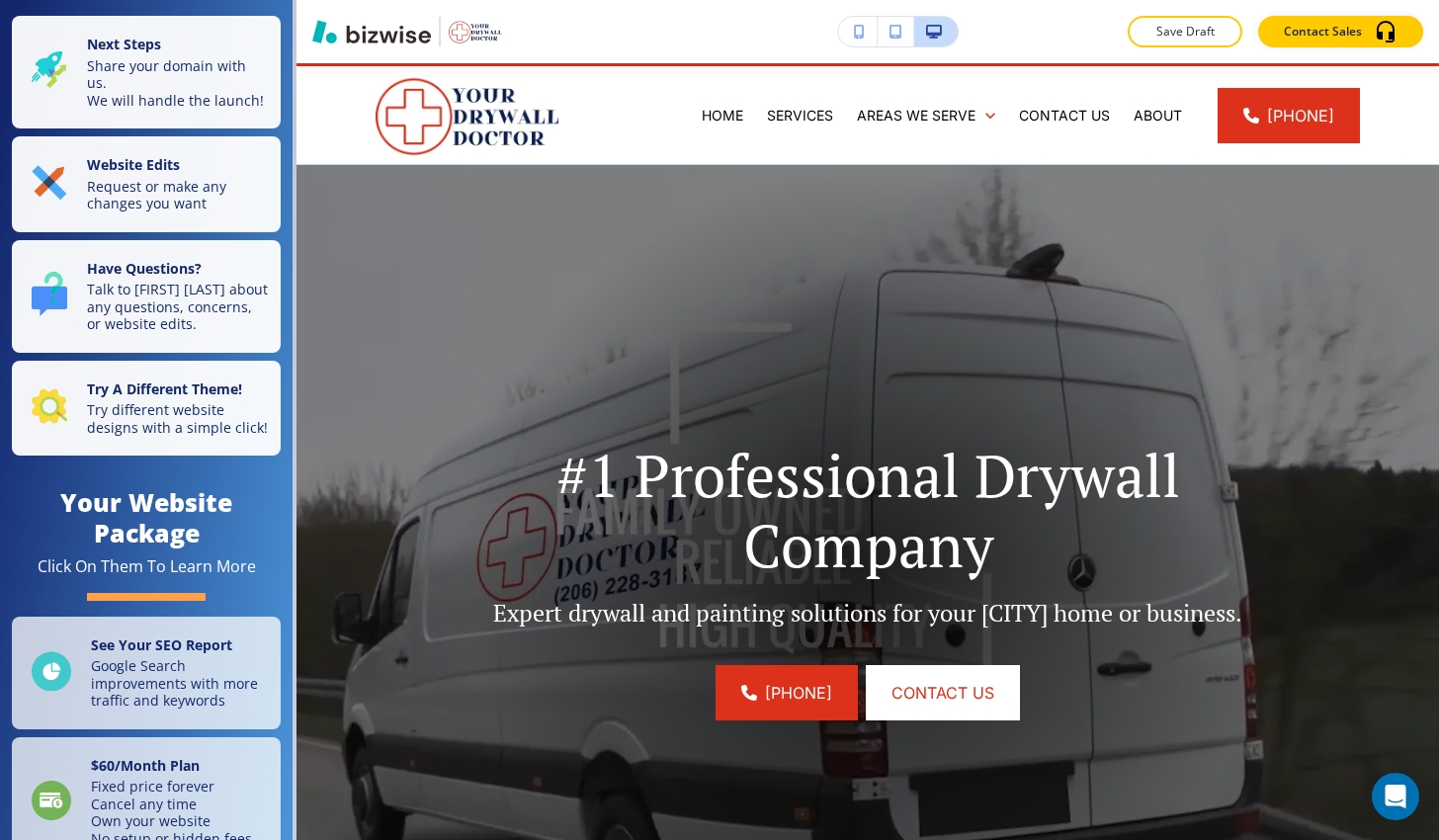 click at bounding box center (868, 570) 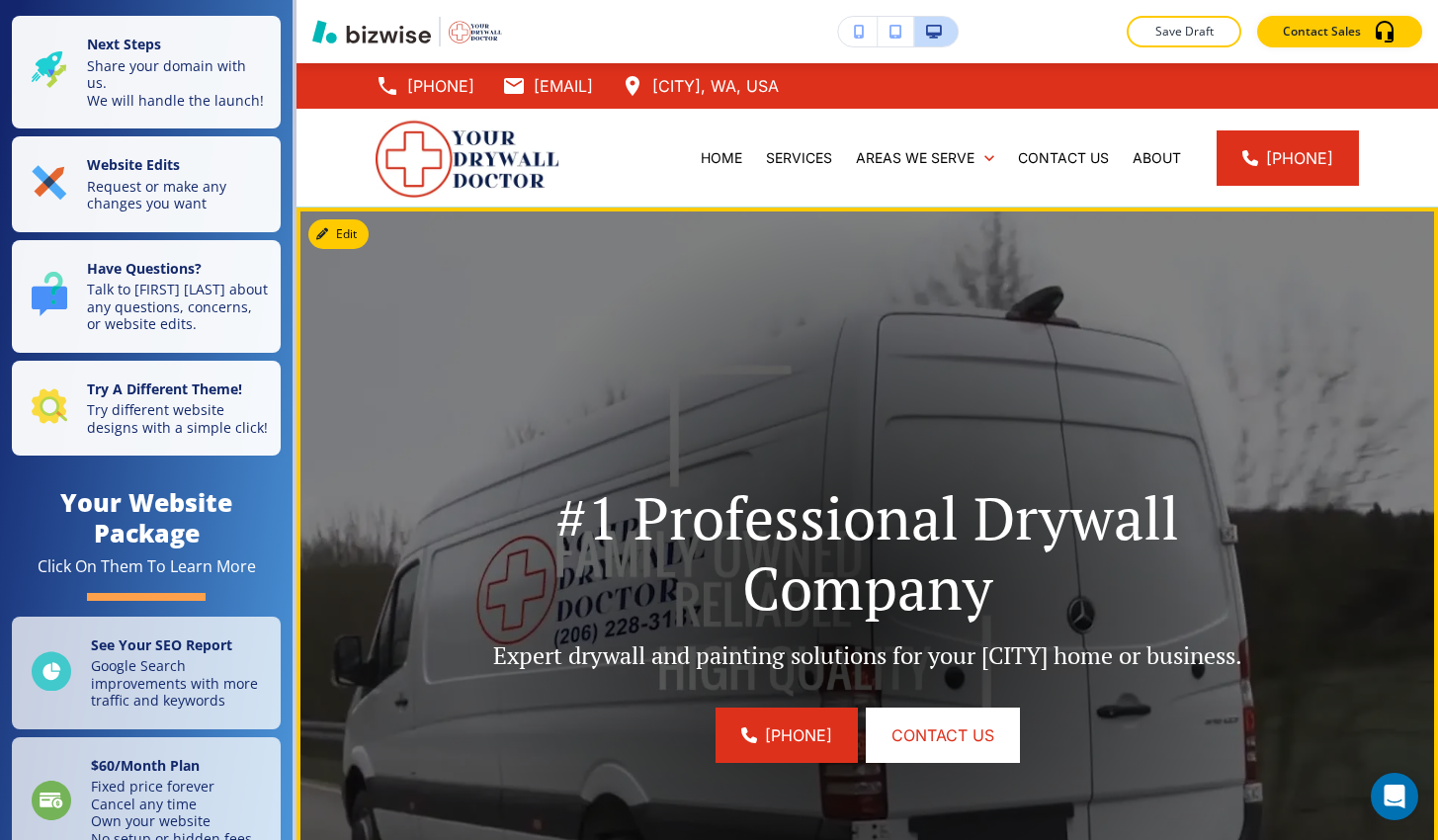 scroll, scrollTop: 0, scrollLeft: 0, axis: both 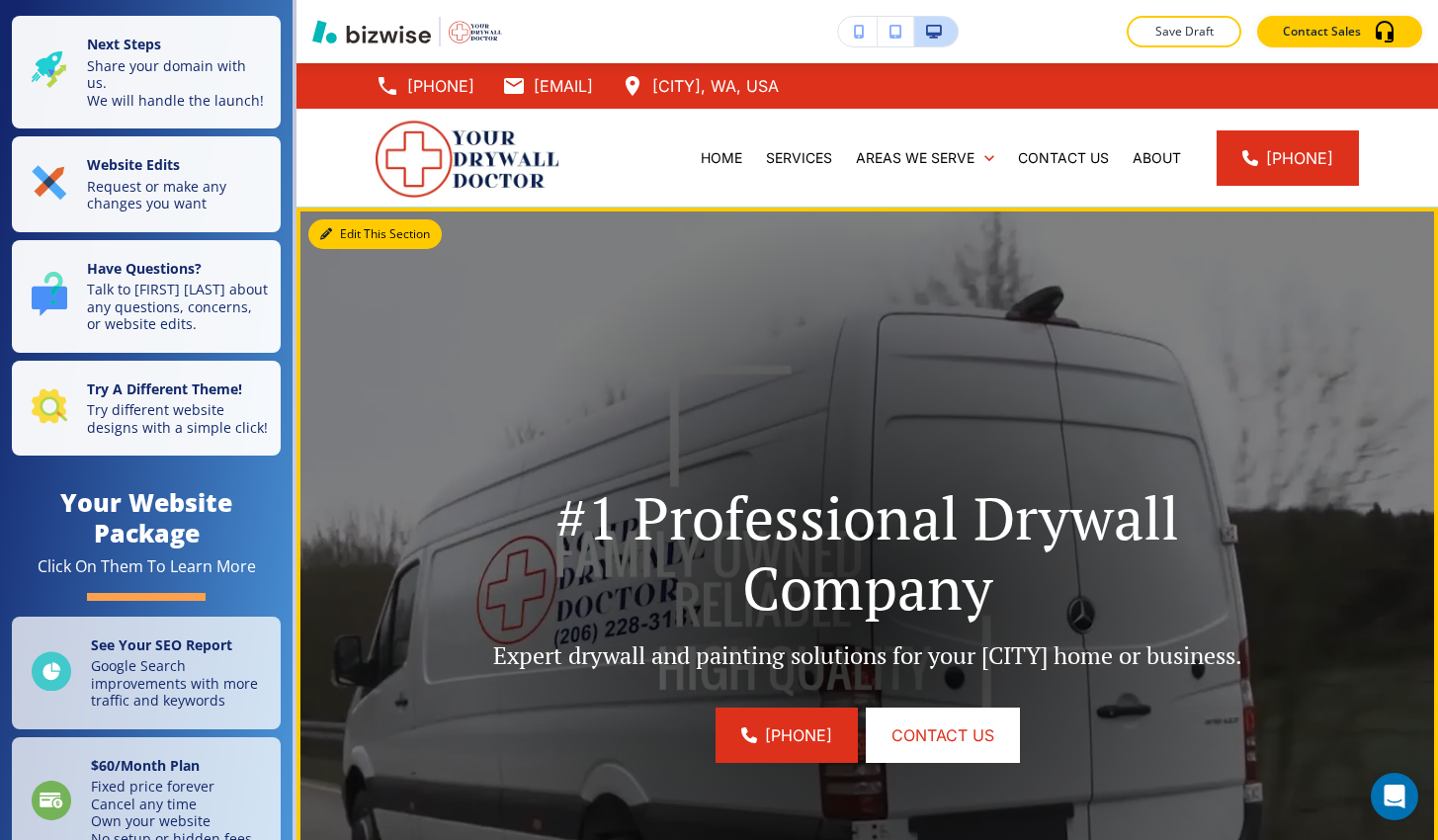 click on "Edit This Section" at bounding box center (375, 234) 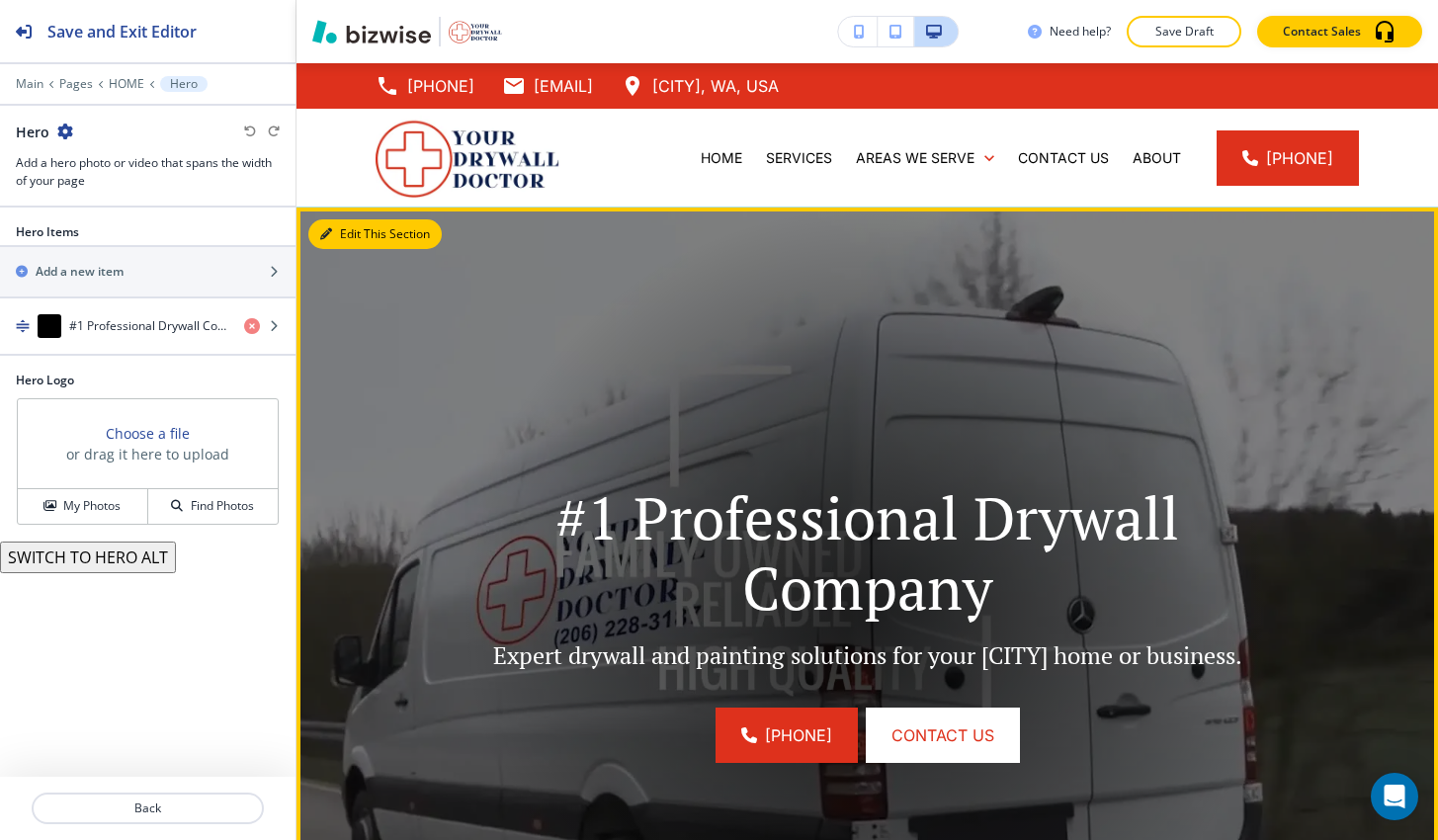 scroll, scrollTop: 144, scrollLeft: 0, axis: vertical 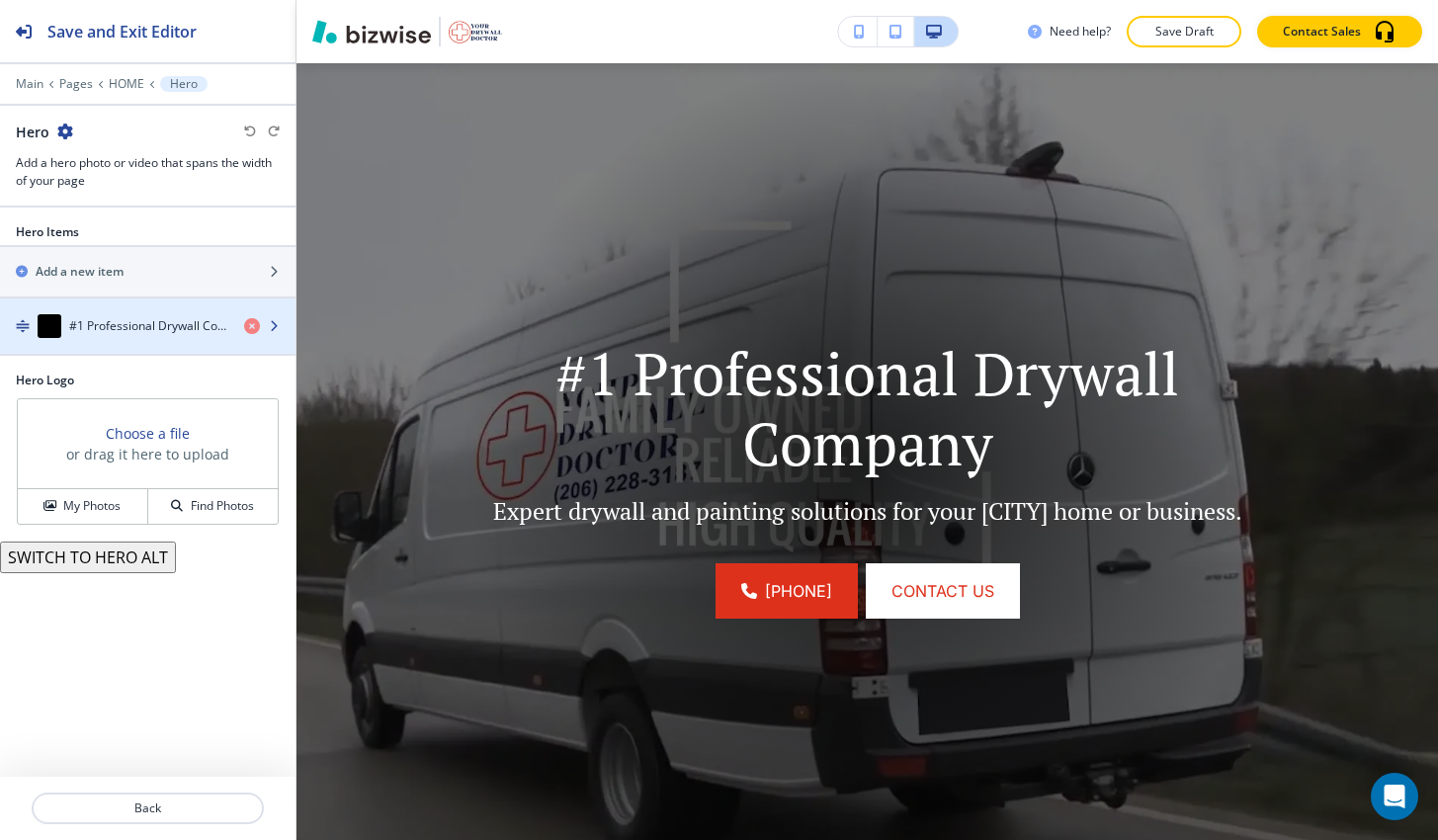 click on "#1 Professional Drywall Company" at bounding box center [148, 326] 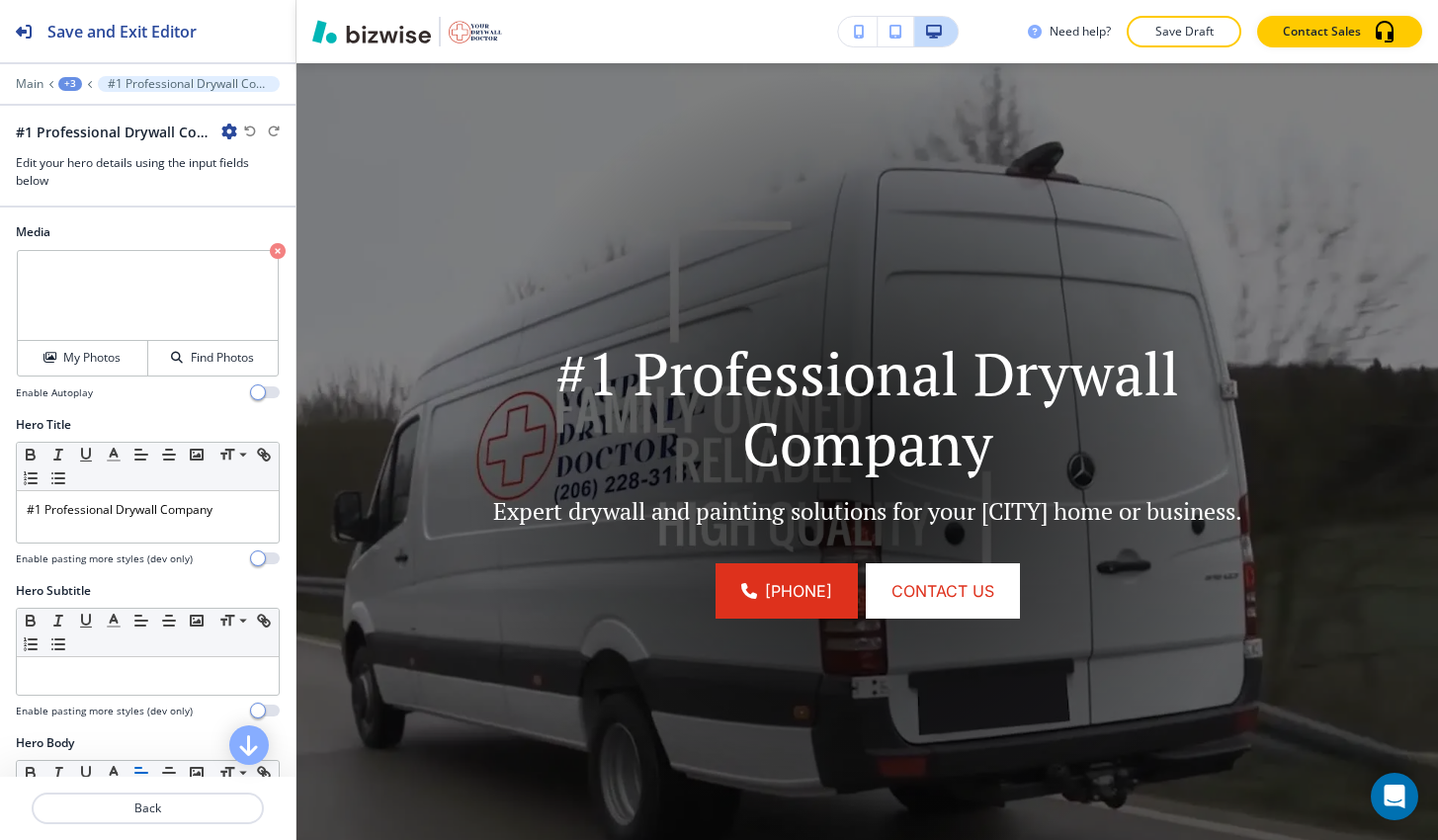 click at bounding box center [147, 295] 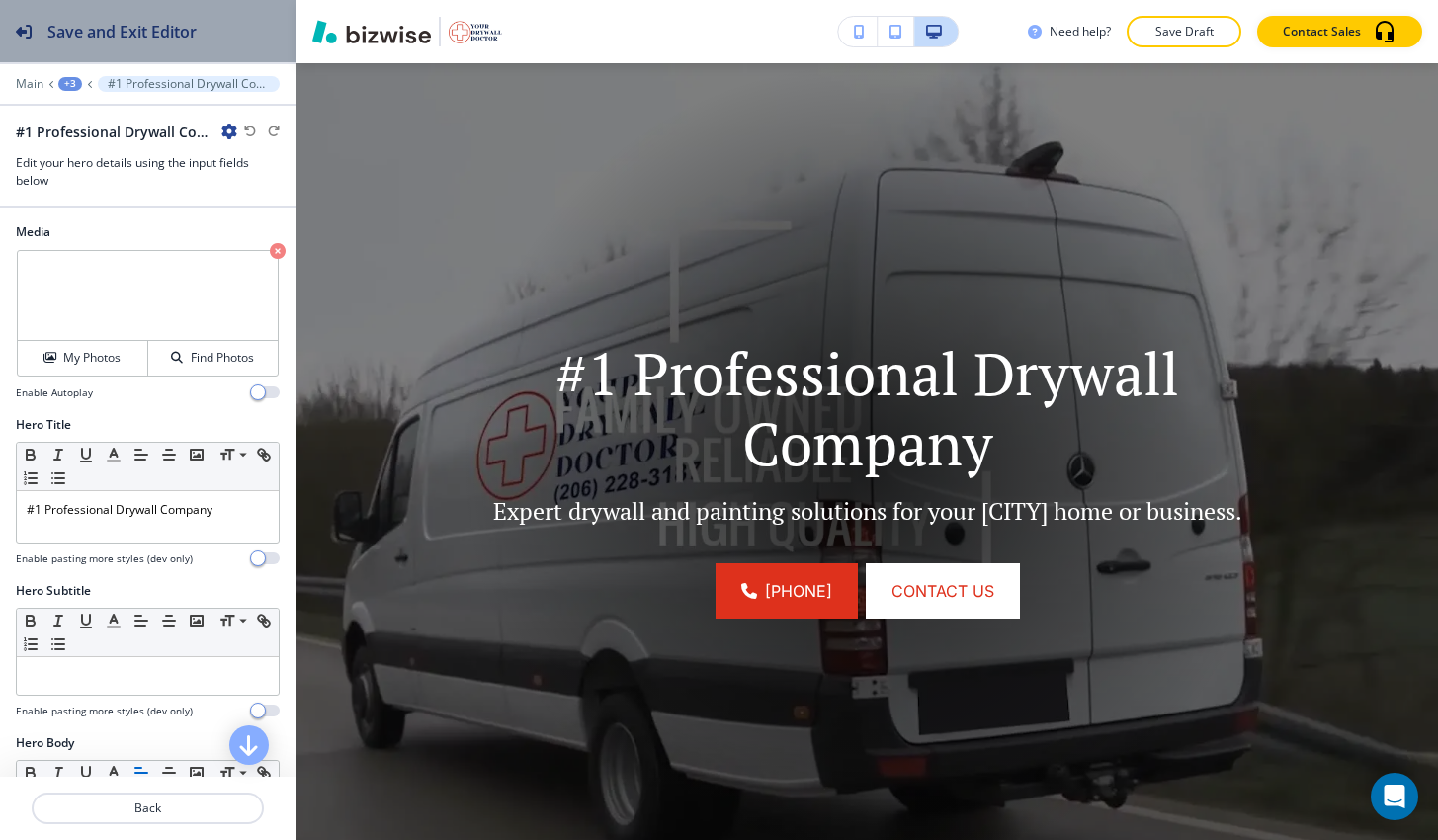 click on "Save and Exit Editor" at bounding box center [122, 32] 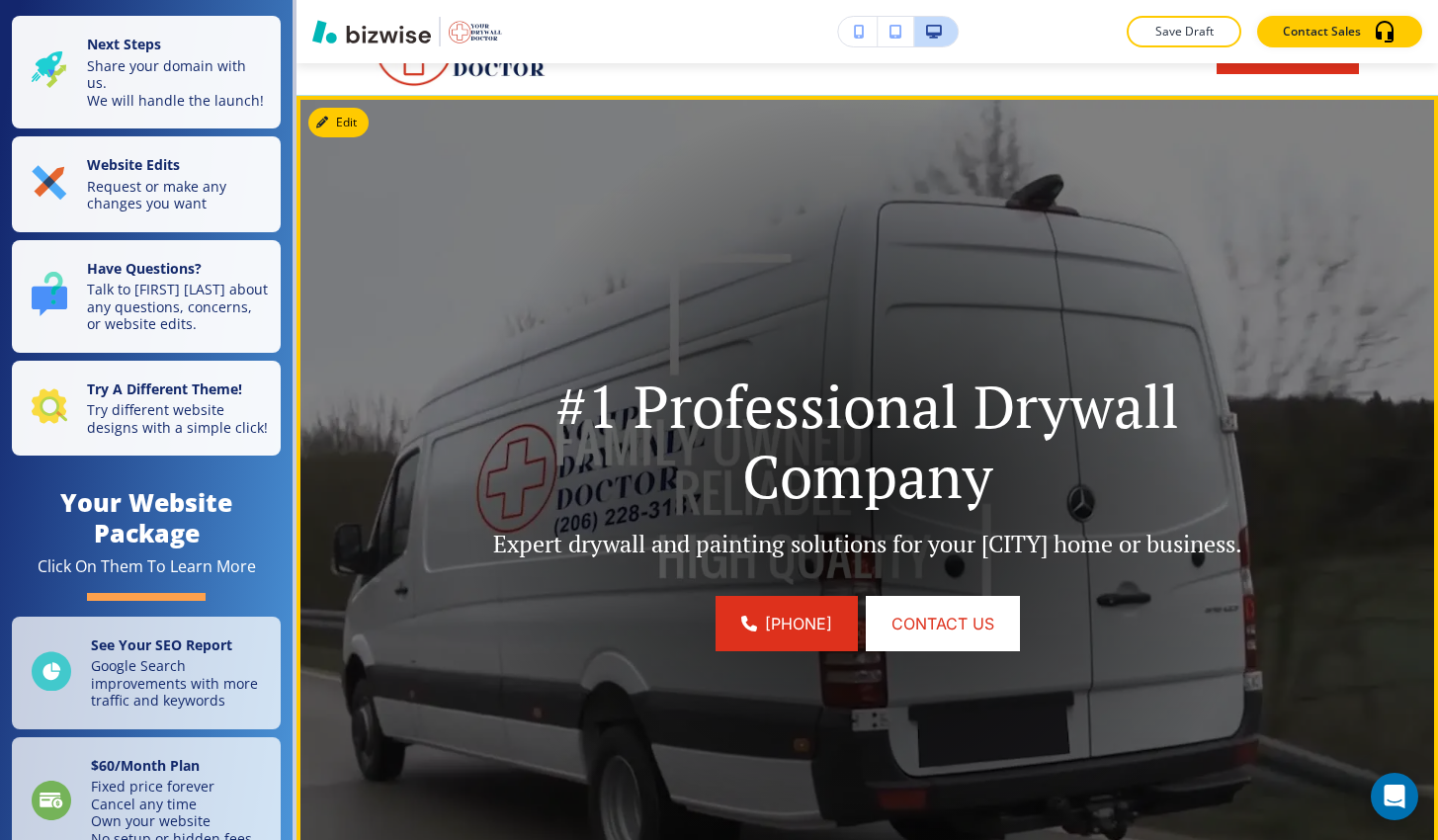 scroll, scrollTop: 173, scrollLeft: 0, axis: vertical 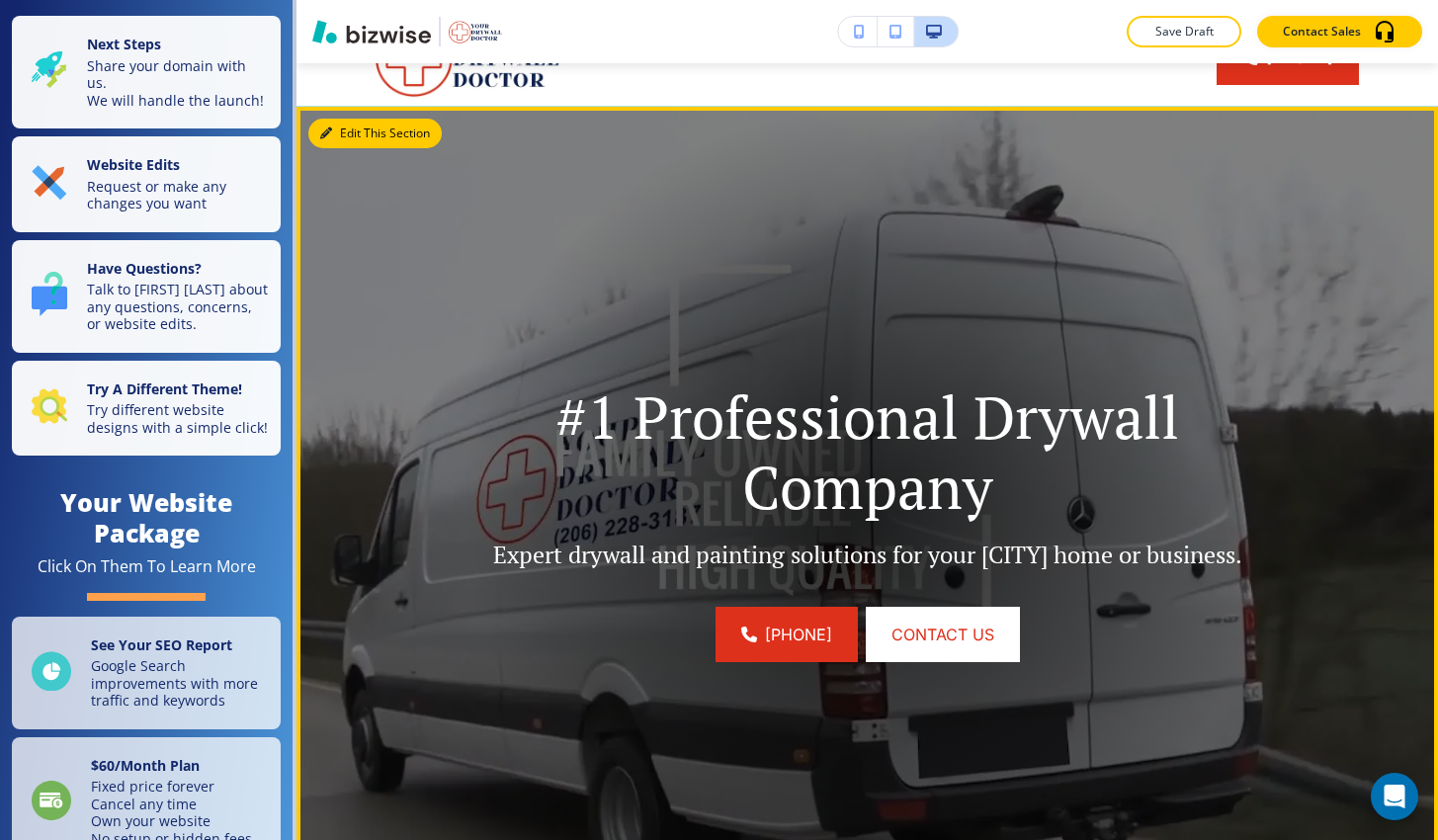 click on "Edit This Section" at bounding box center [375, 133] 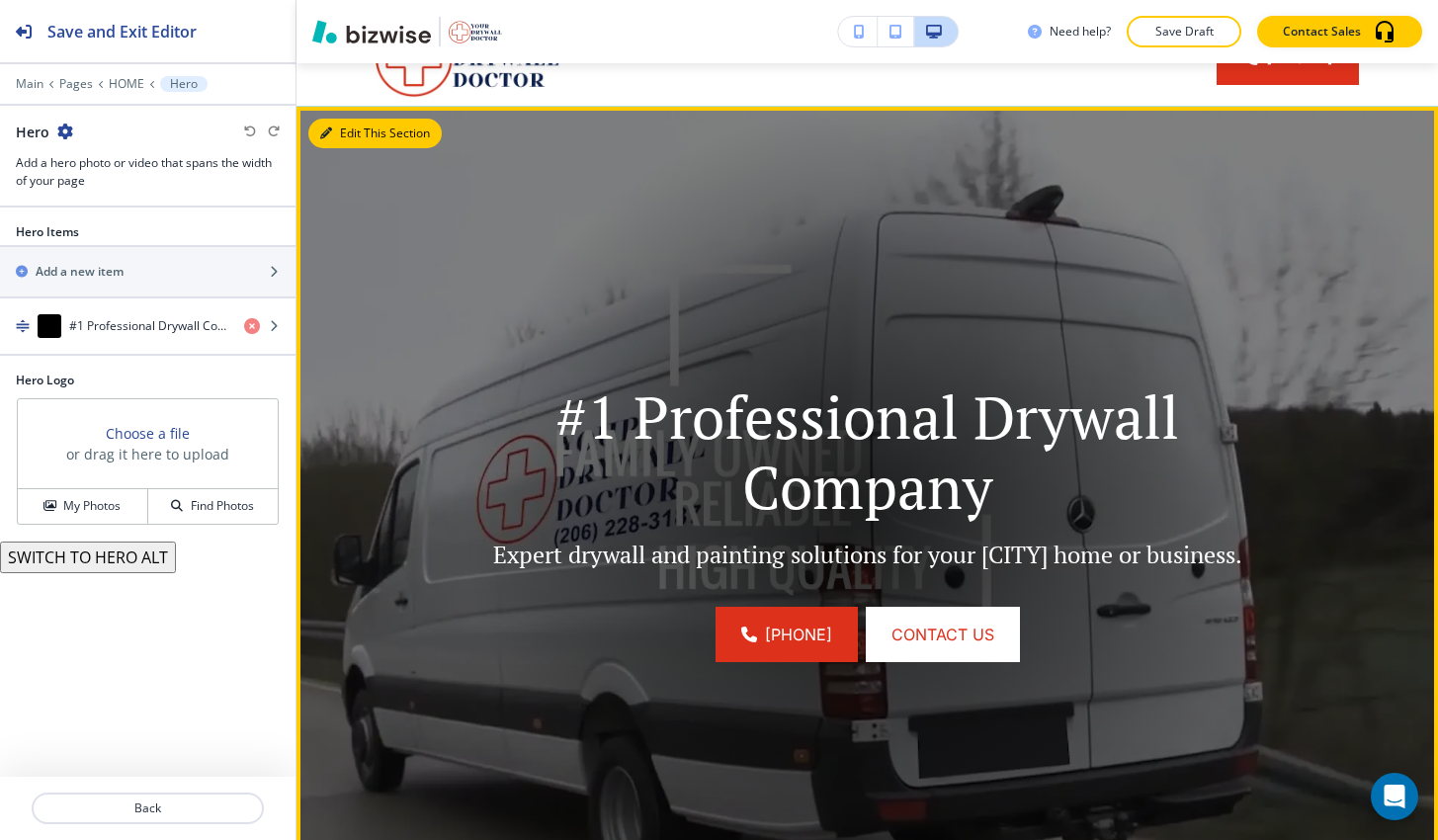 scroll, scrollTop: 144, scrollLeft: 0, axis: vertical 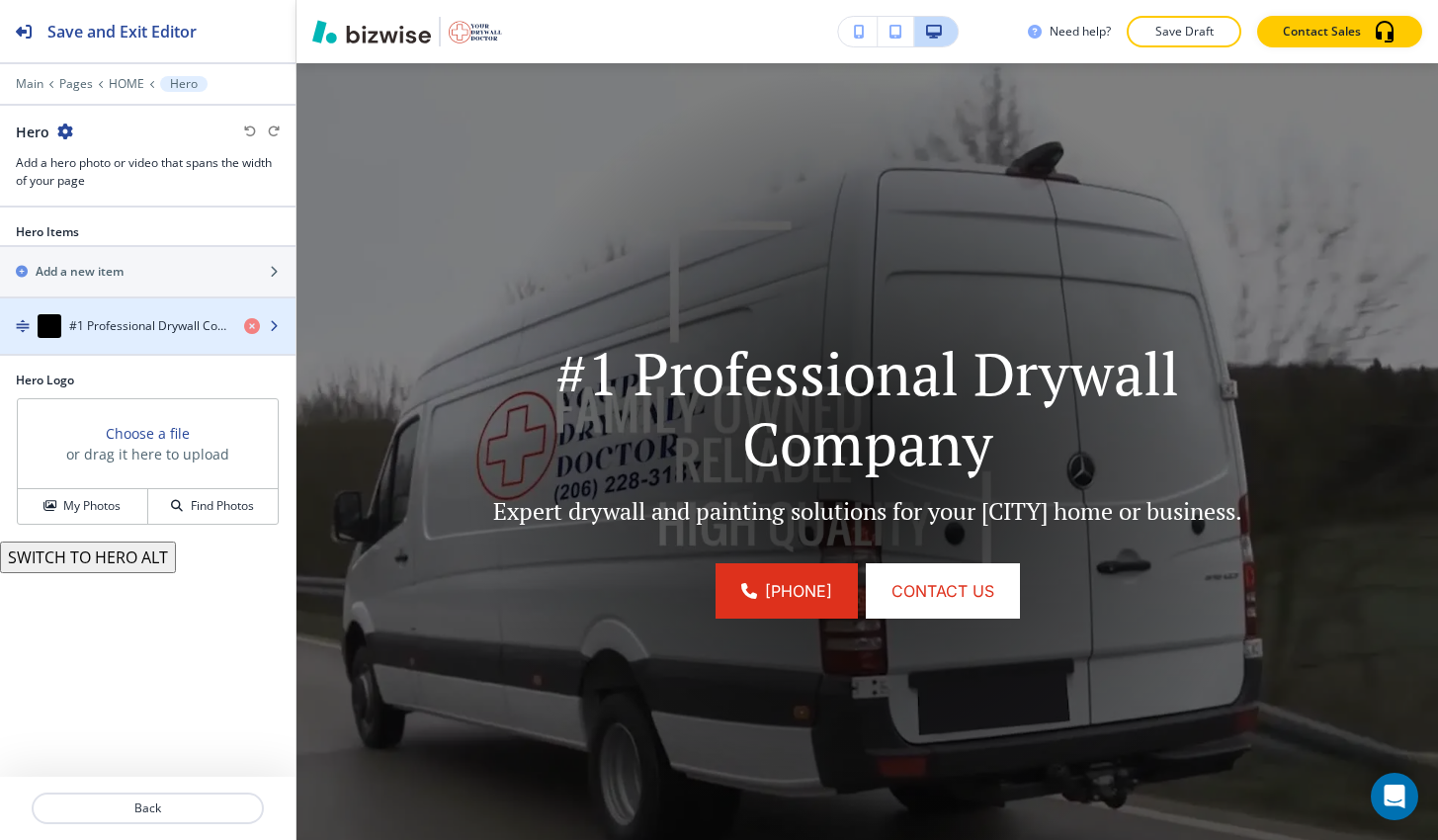 click on "#1 Professional Drywall Company" at bounding box center [148, 326] 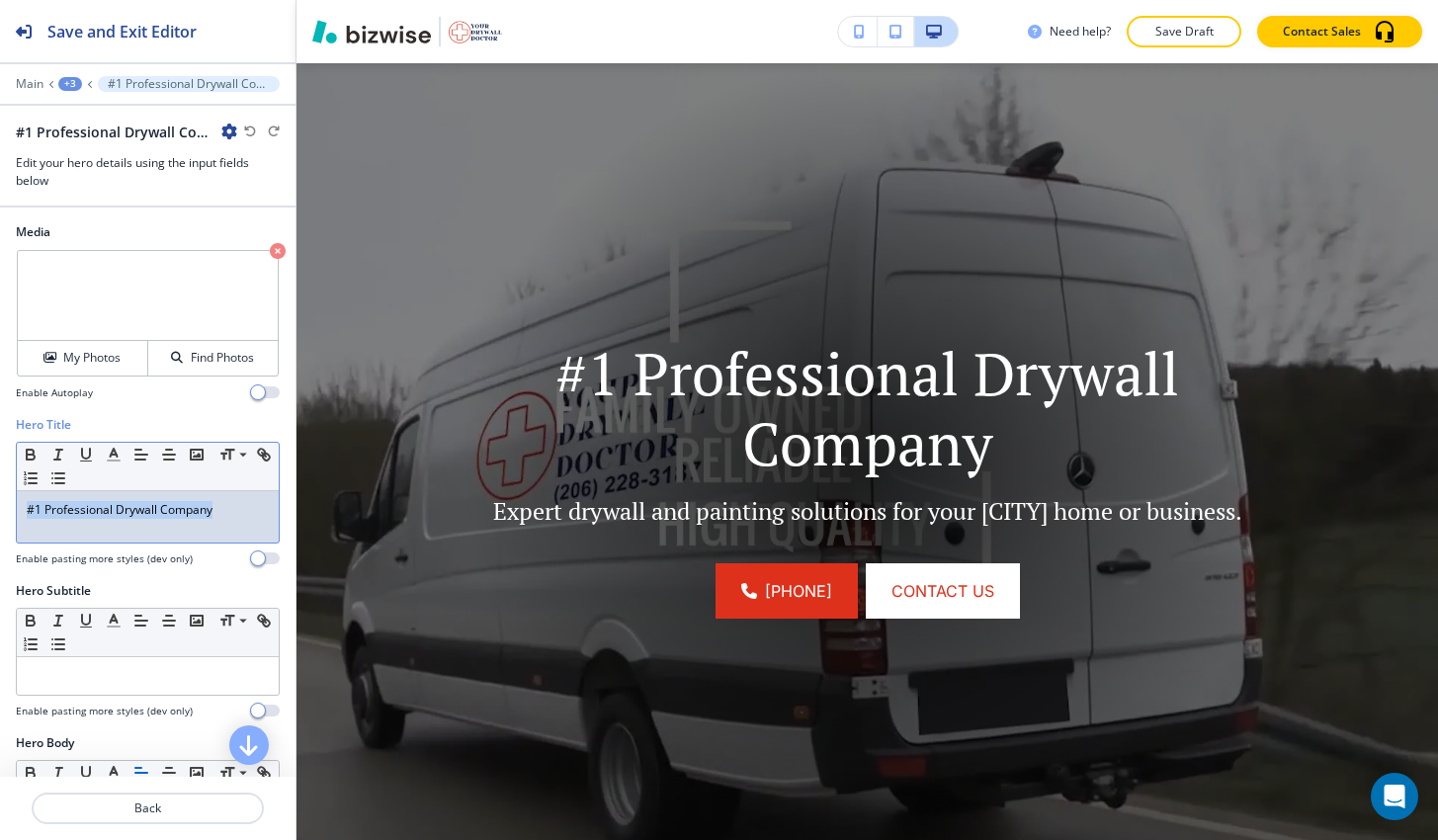 drag, startPoint x: 221, startPoint y: 519, endPoint x: 10, endPoint y: 499, distance: 211.94575 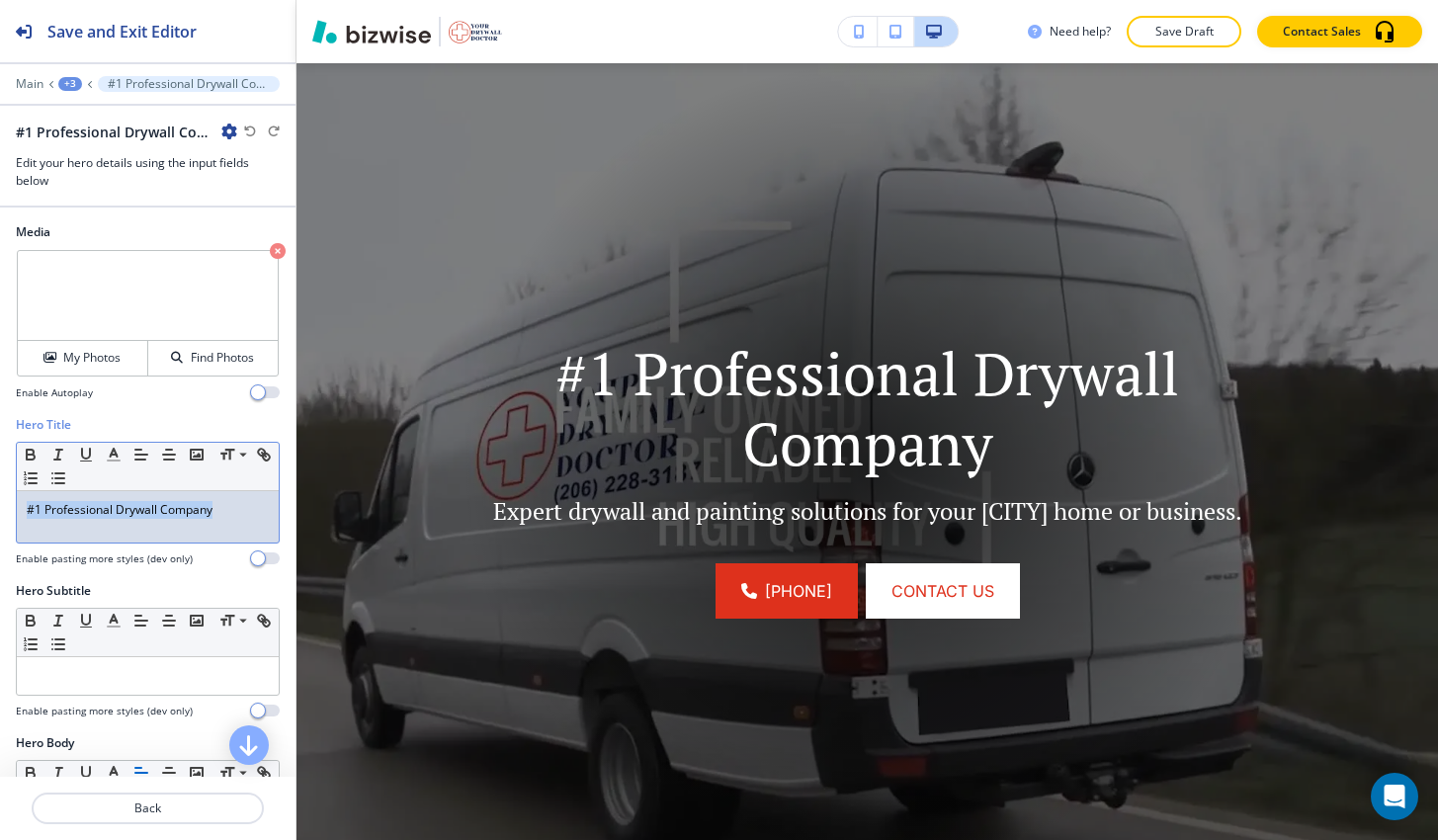click on "Hero Title Small Normal Large Huge #1 Professional Drywall Company Enable pasting more styles (dev only)" at bounding box center (147, 499) 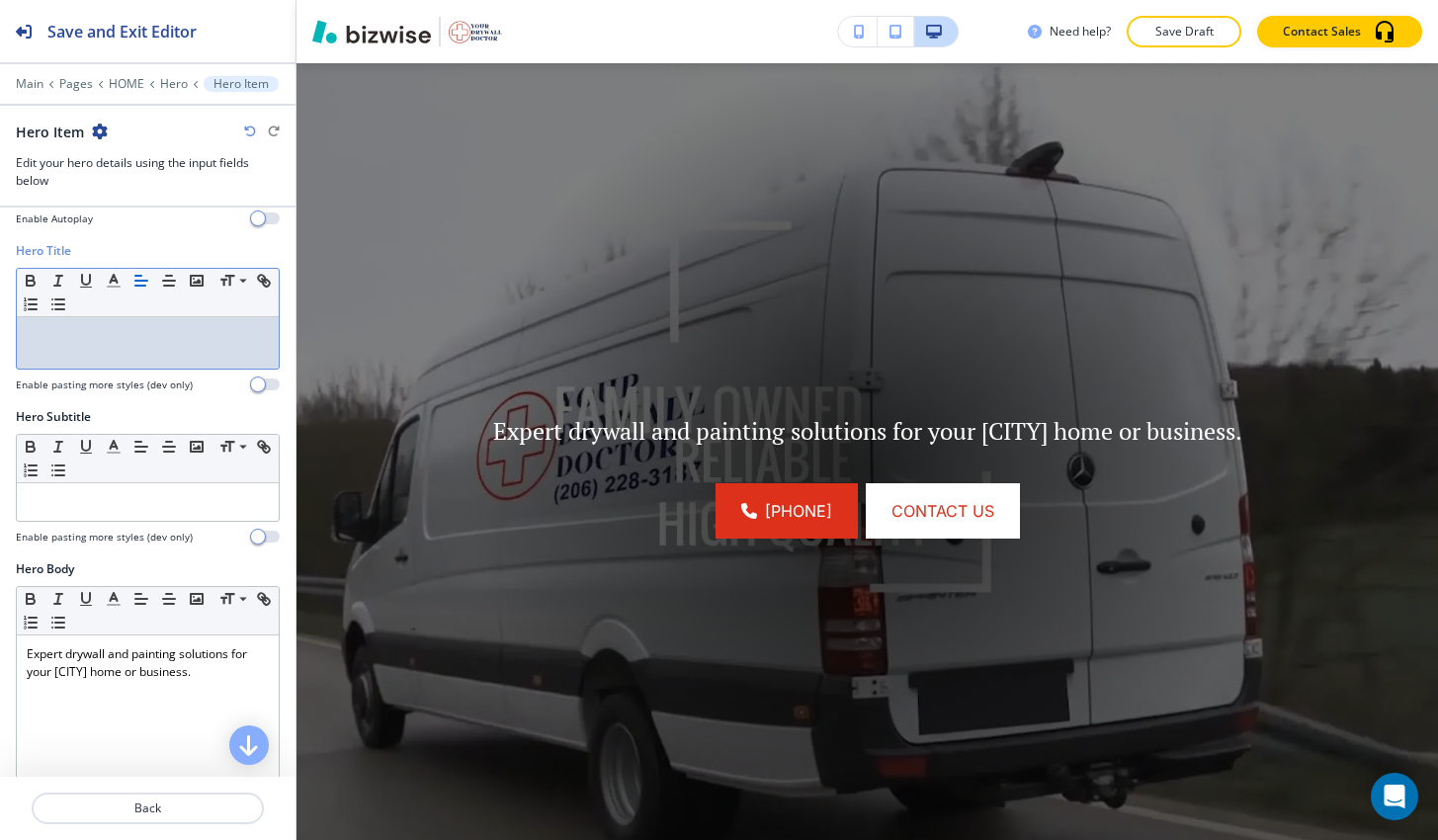 scroll, scrollTop: 183, scrollLeft: 0, axis: vertical 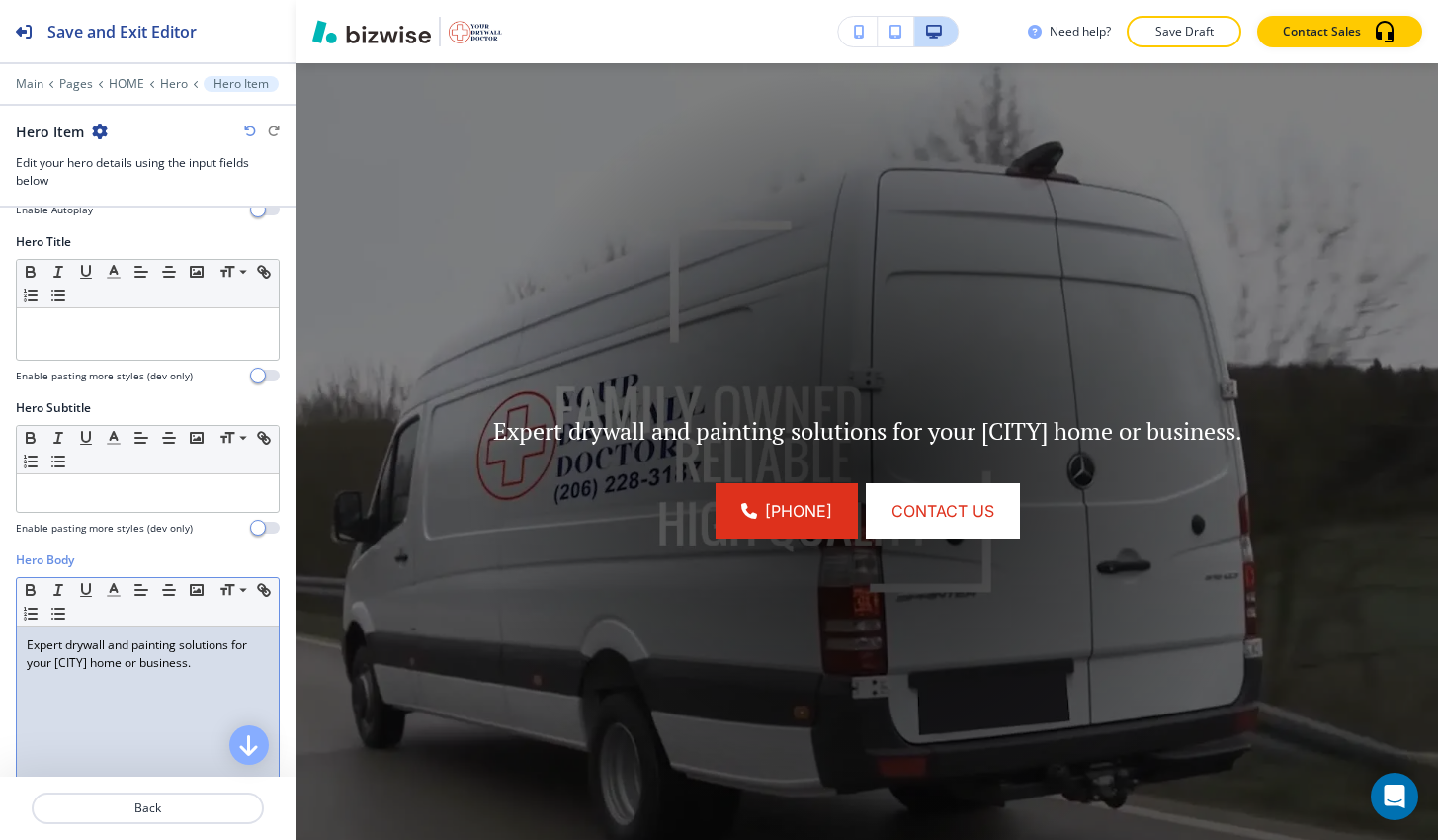 drag, startPoint x: 231, startPoint y: 661, endPoint x: 13, endPoint y: 630, distance: 220.1931 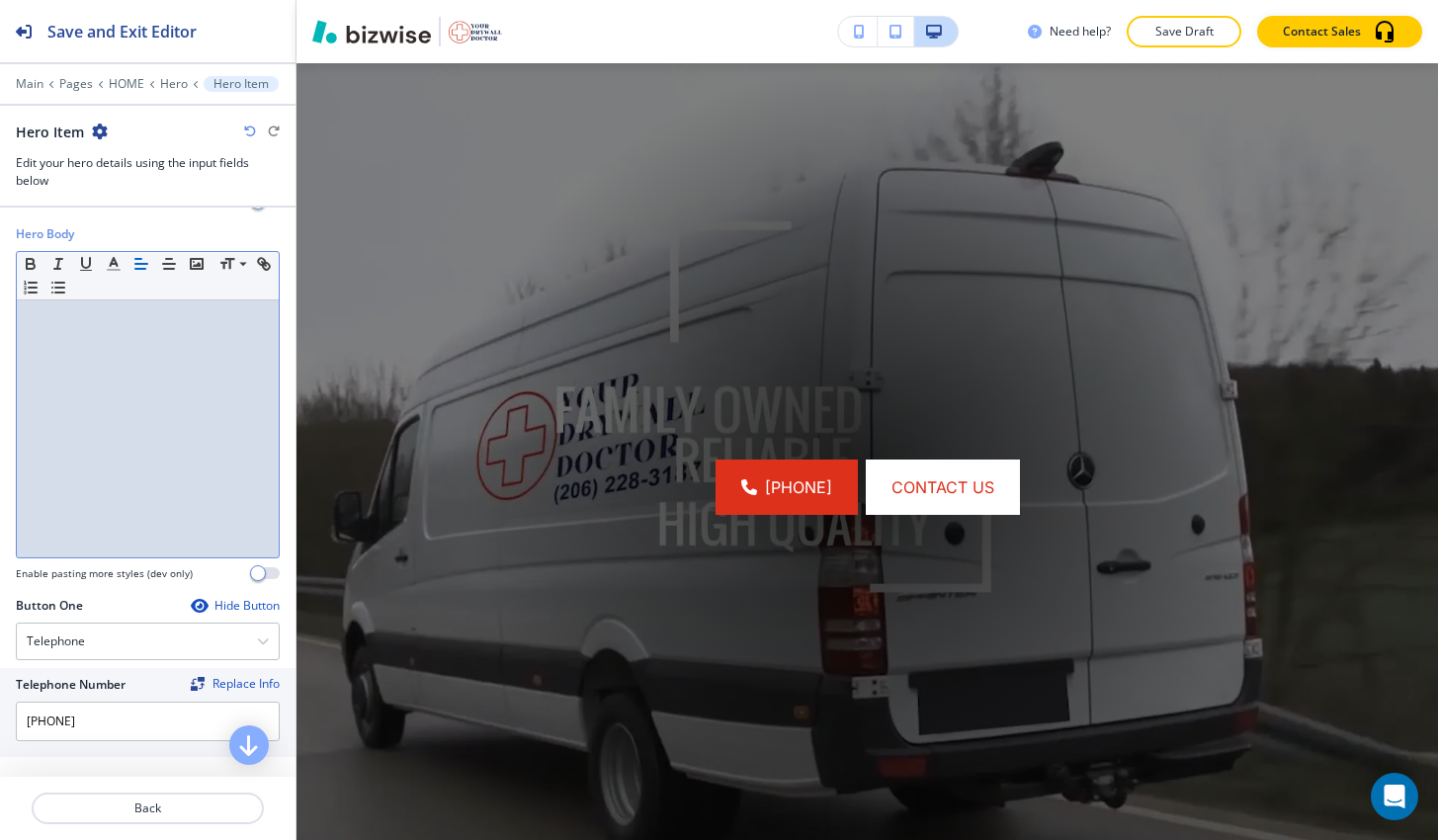 scroll, scrollTop: 519, scrollLeft: 0, axis: vertical 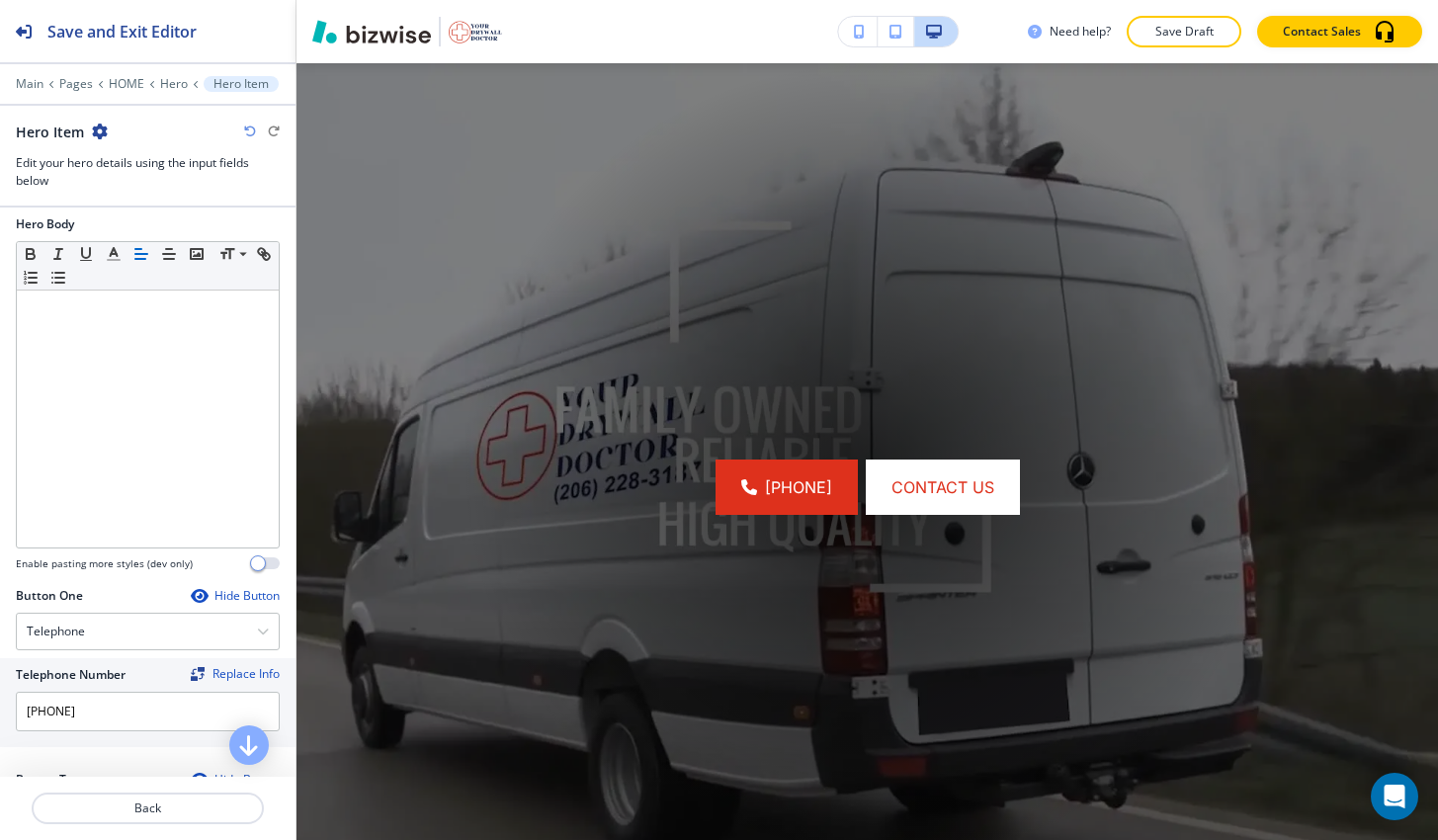 click on "Hide Button" at bounding box center (235, 596) 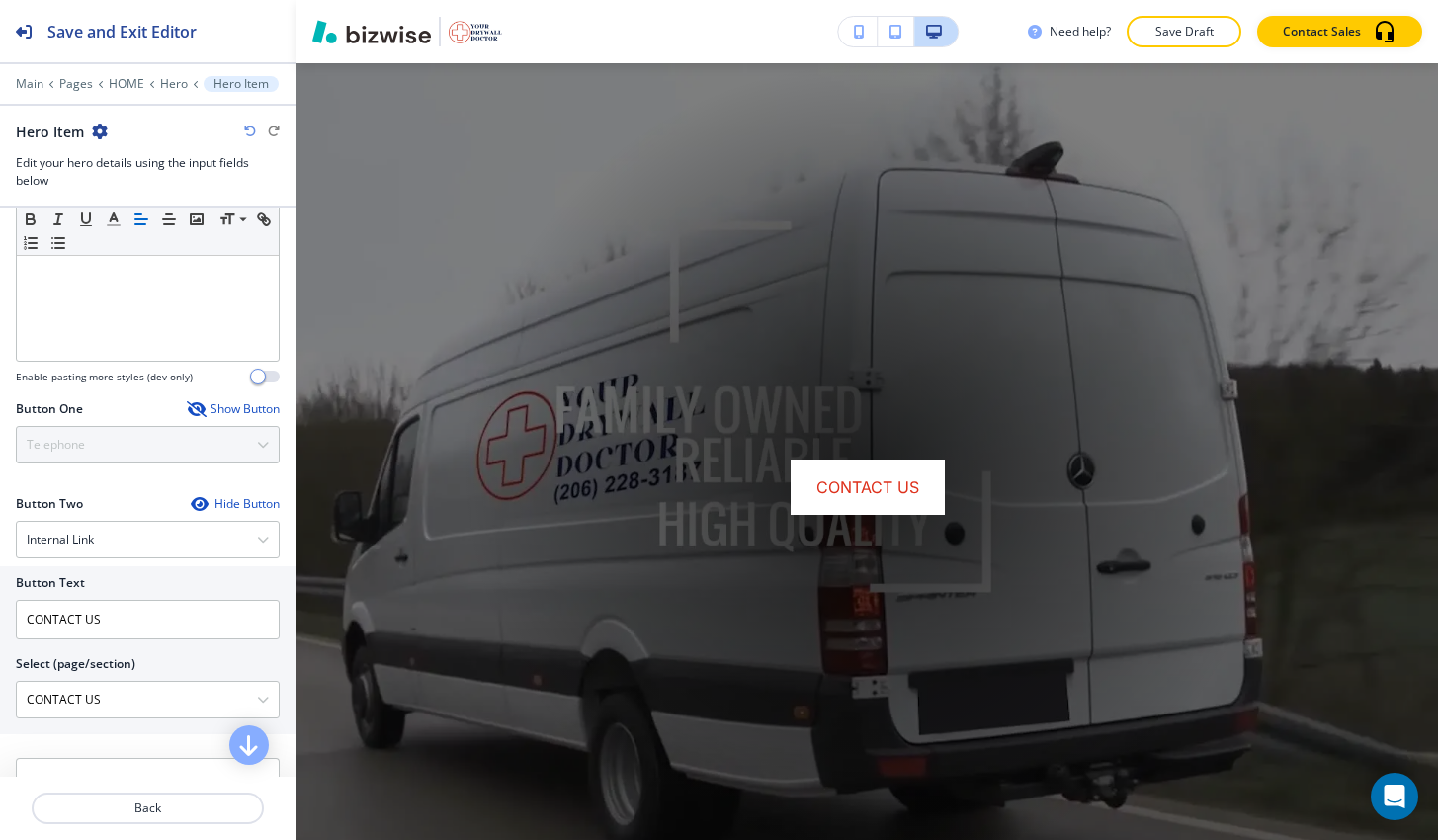 click at bounding box center [199, 504] 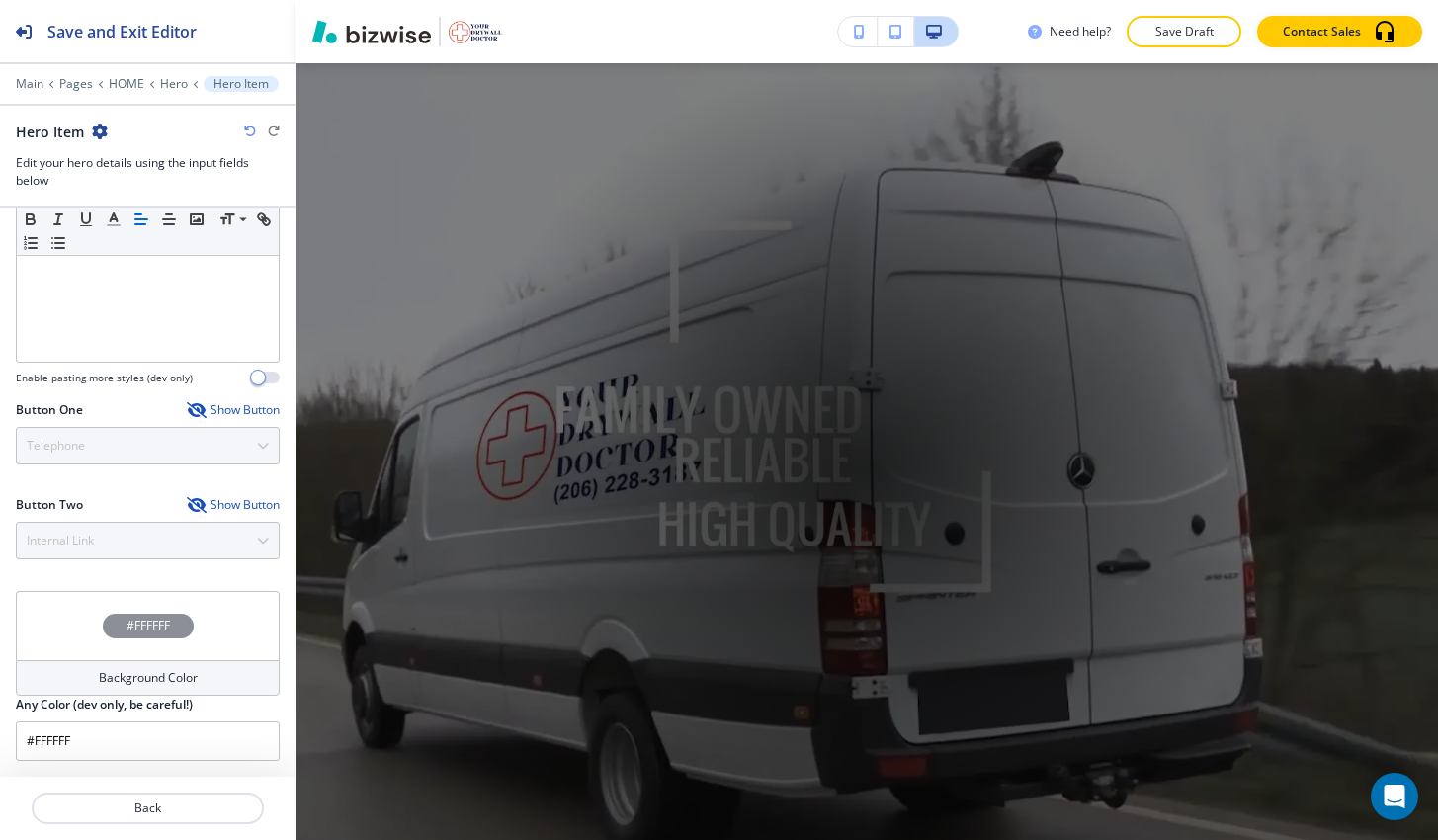 scroll, scrollTop: 704, scrollLeft: 0, axis: vertical 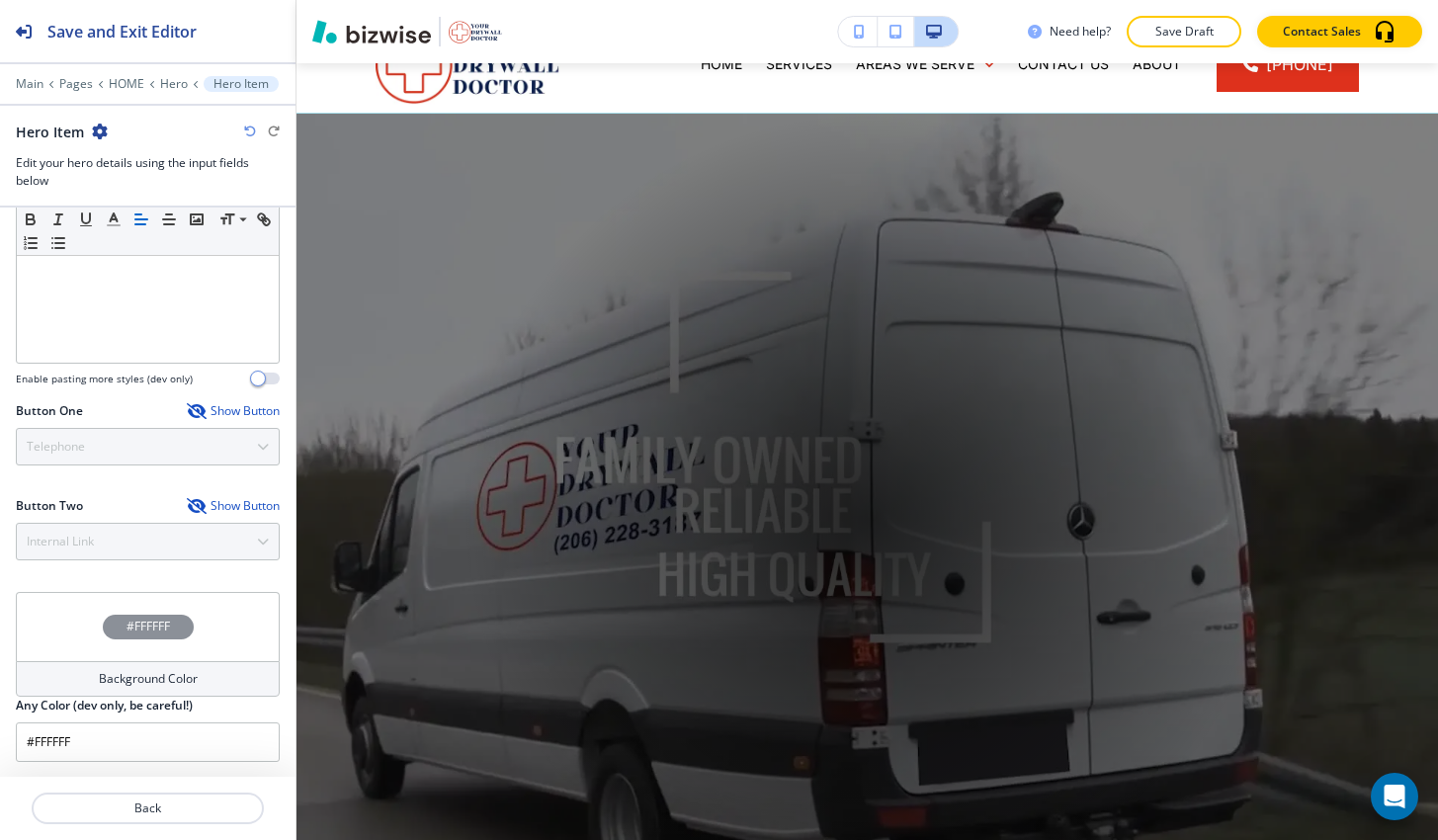 click at bounding box center [250, 131] 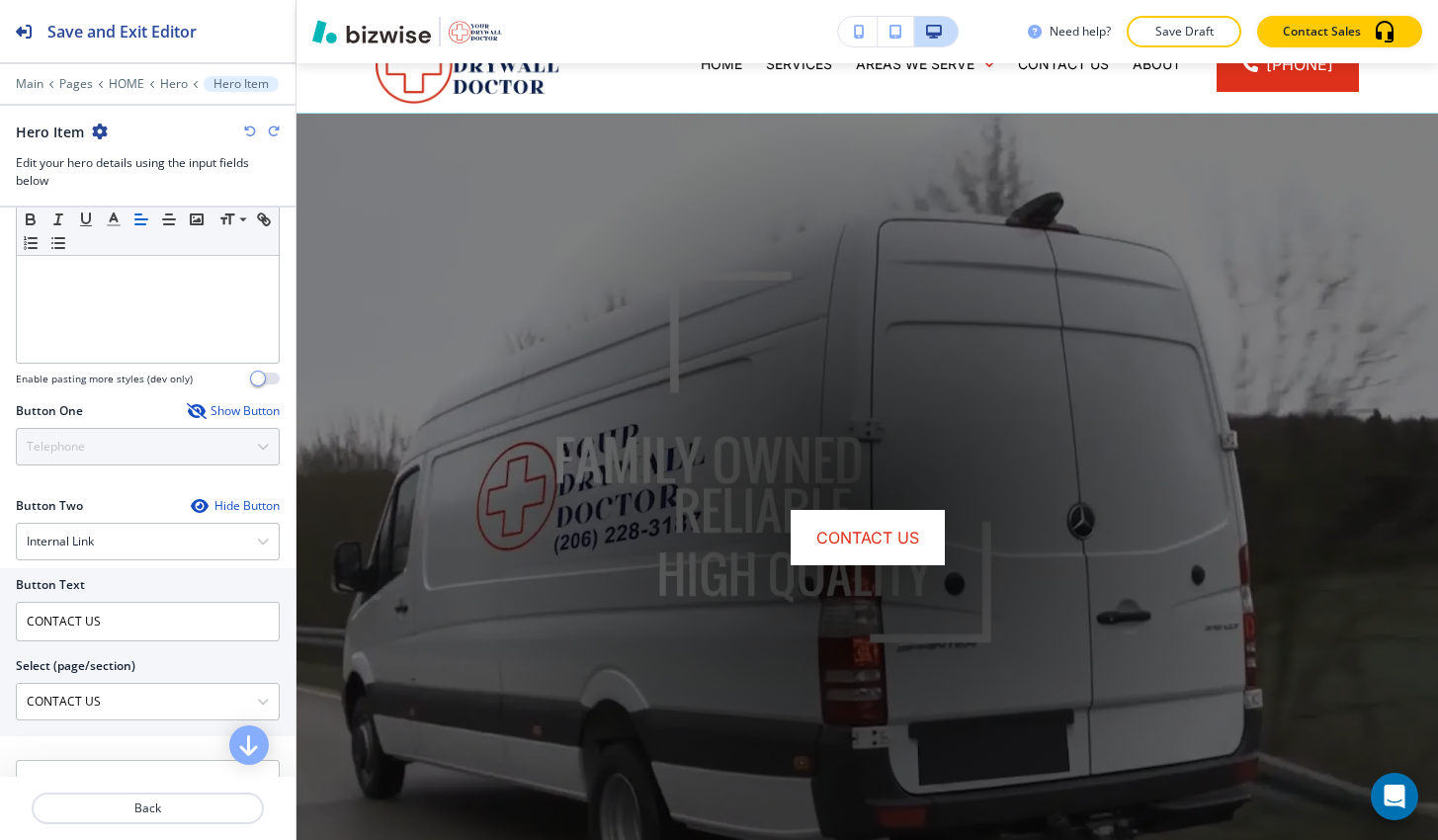 click at bounding box center (250, 131) 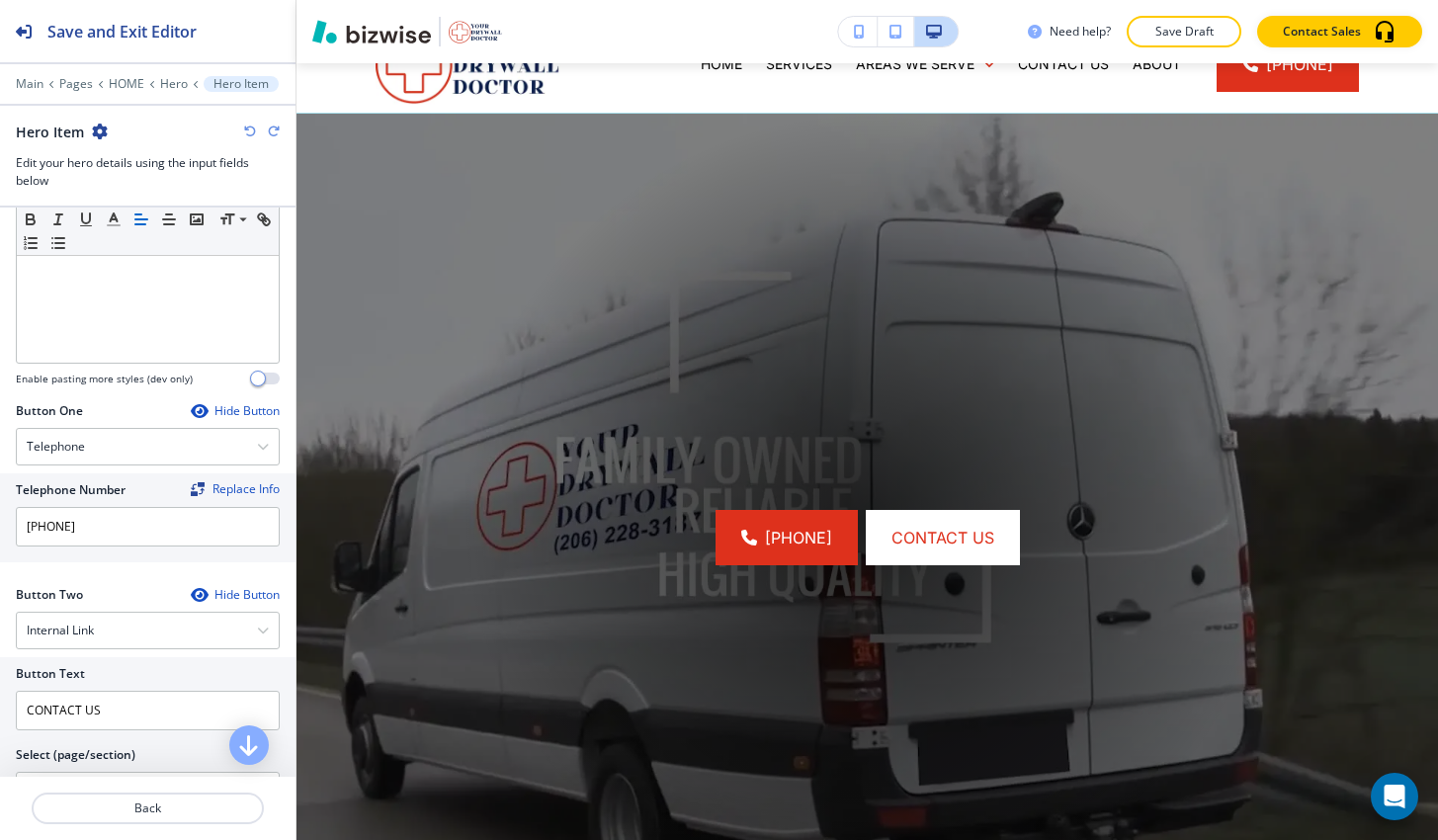 click at bounding box center (250, 131) 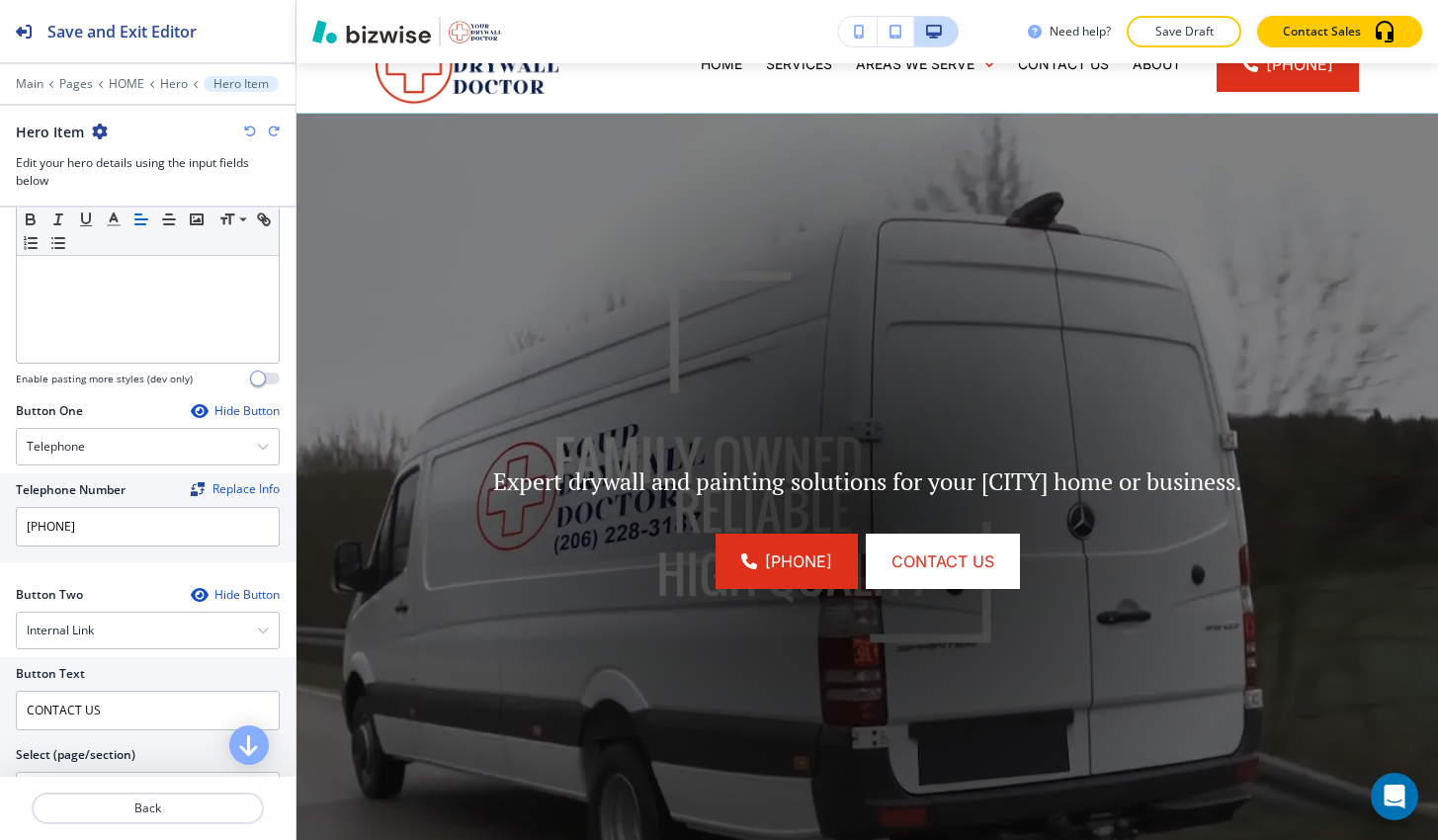 click at bounding box center [250, 131] 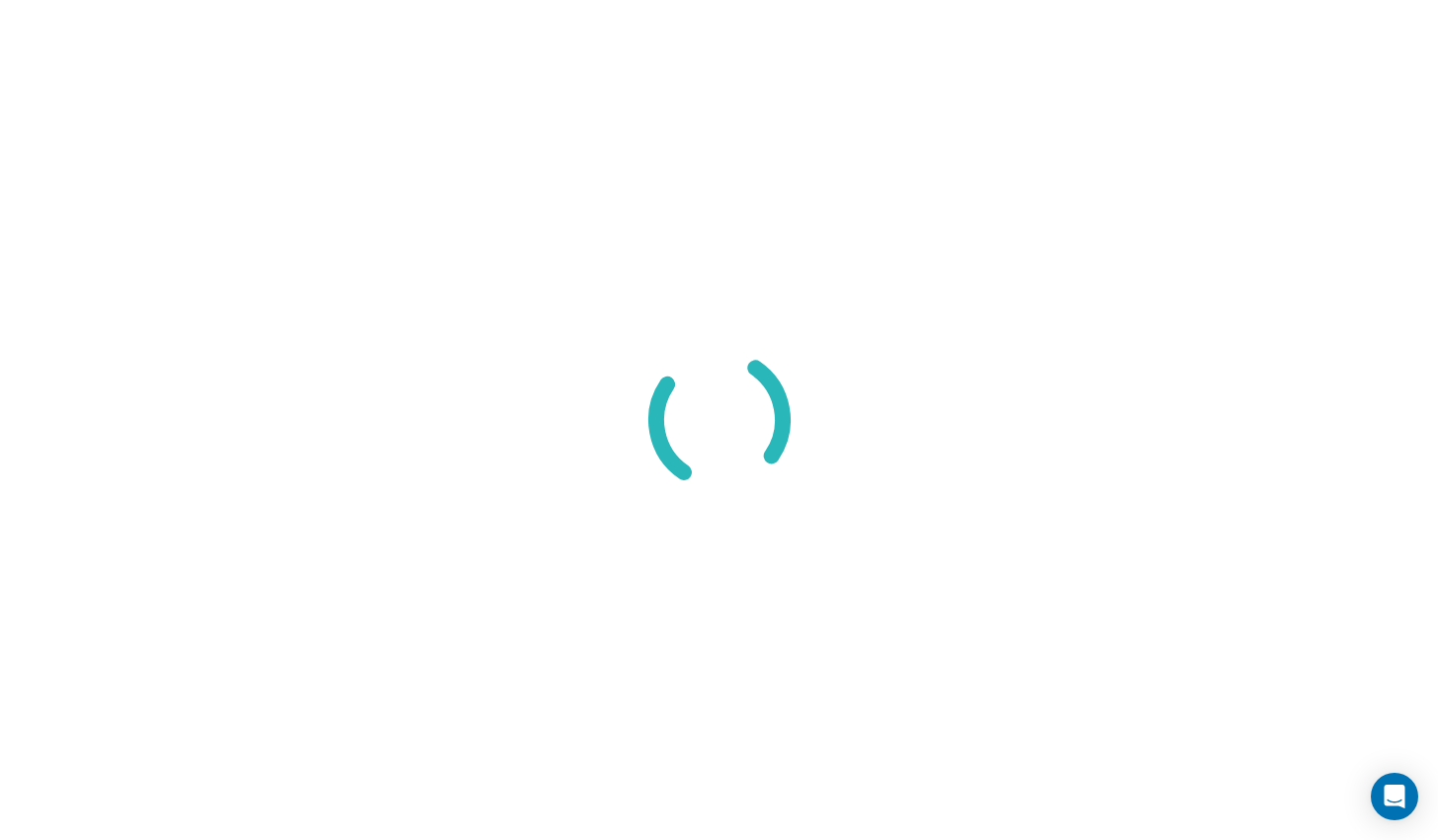 scroll, scrollTop: 0, scrollLeft: 0, axis: both 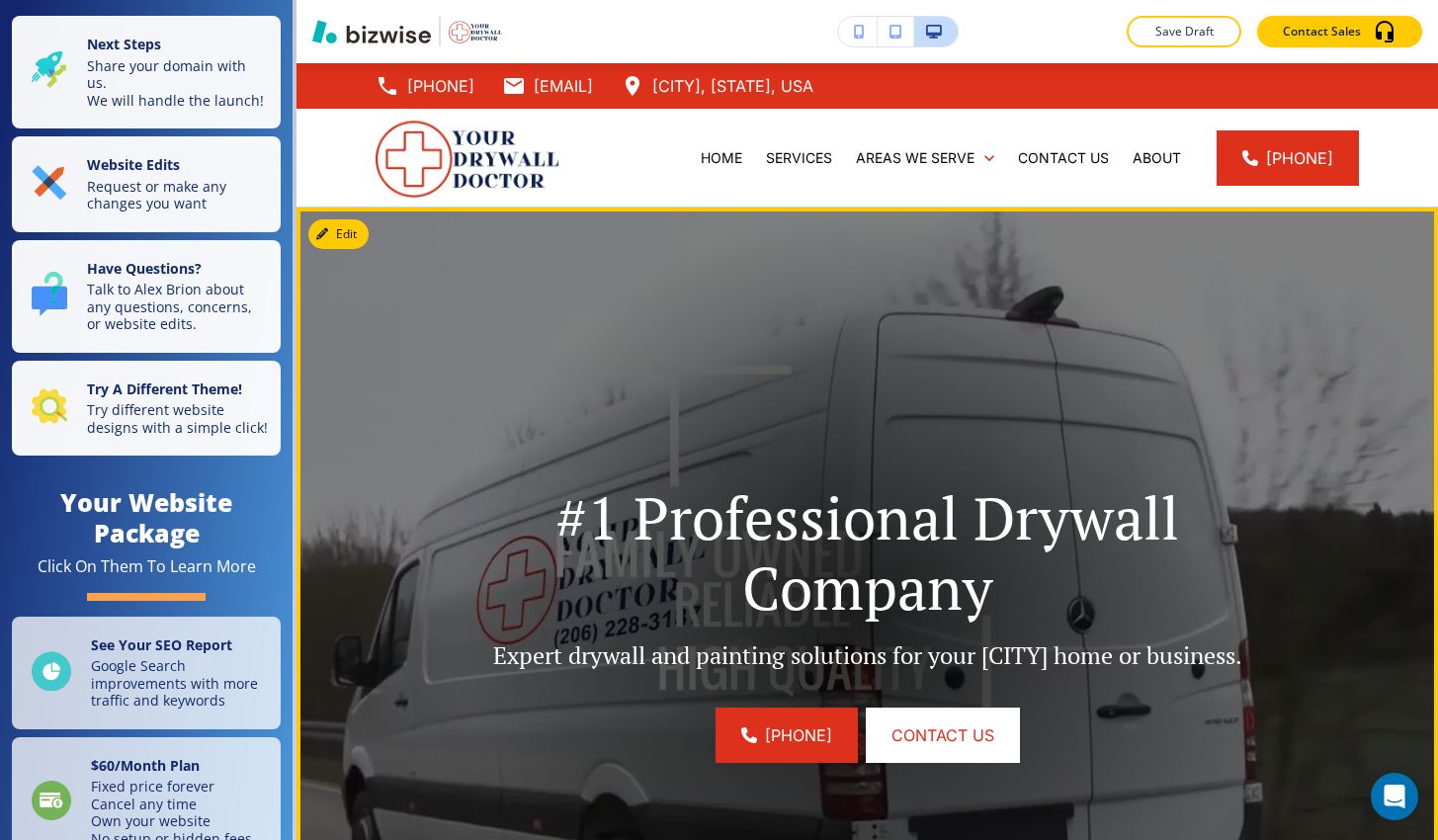 click at bounding box center [867, 613] 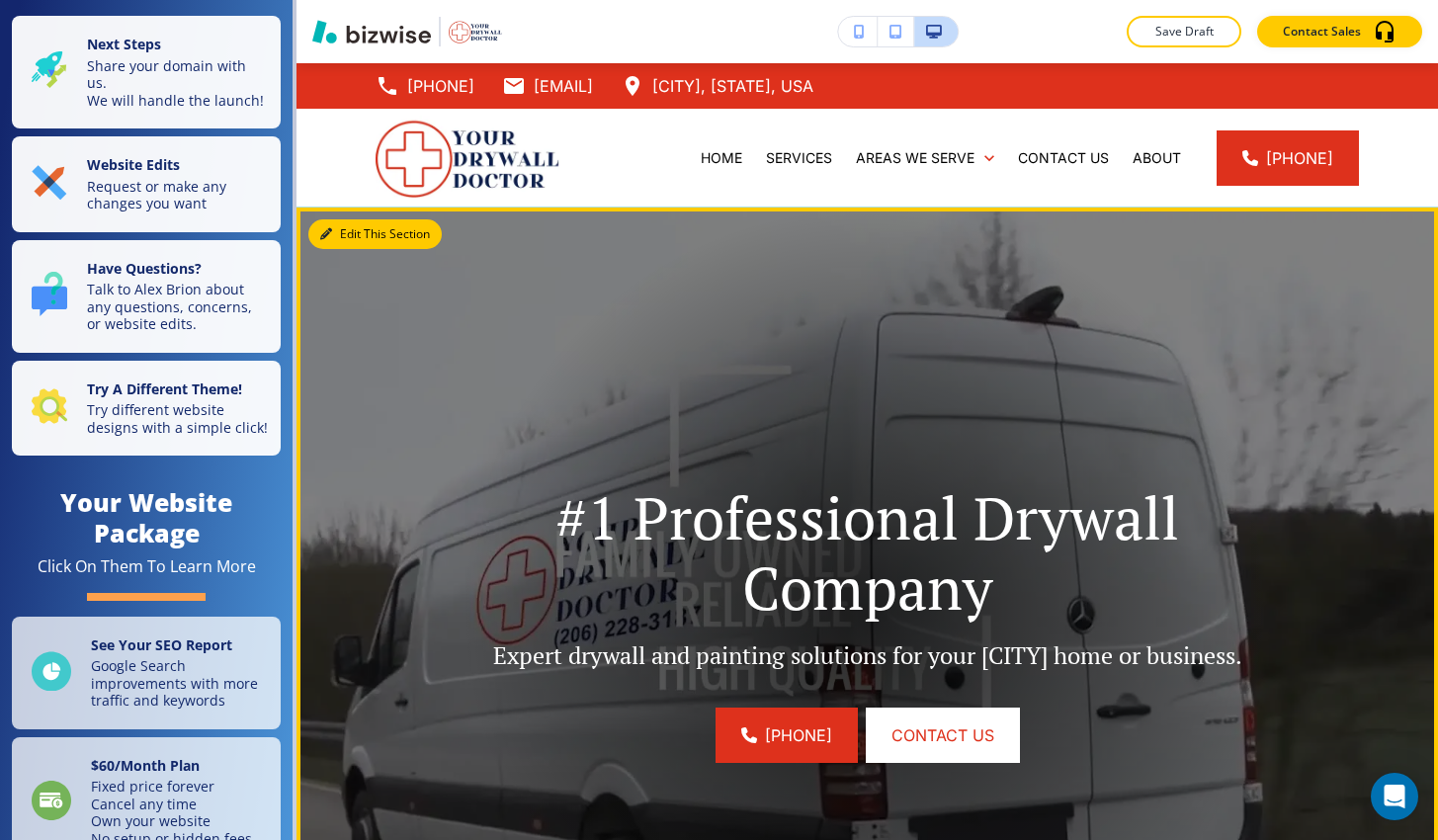click at bounding box center [326, 234] 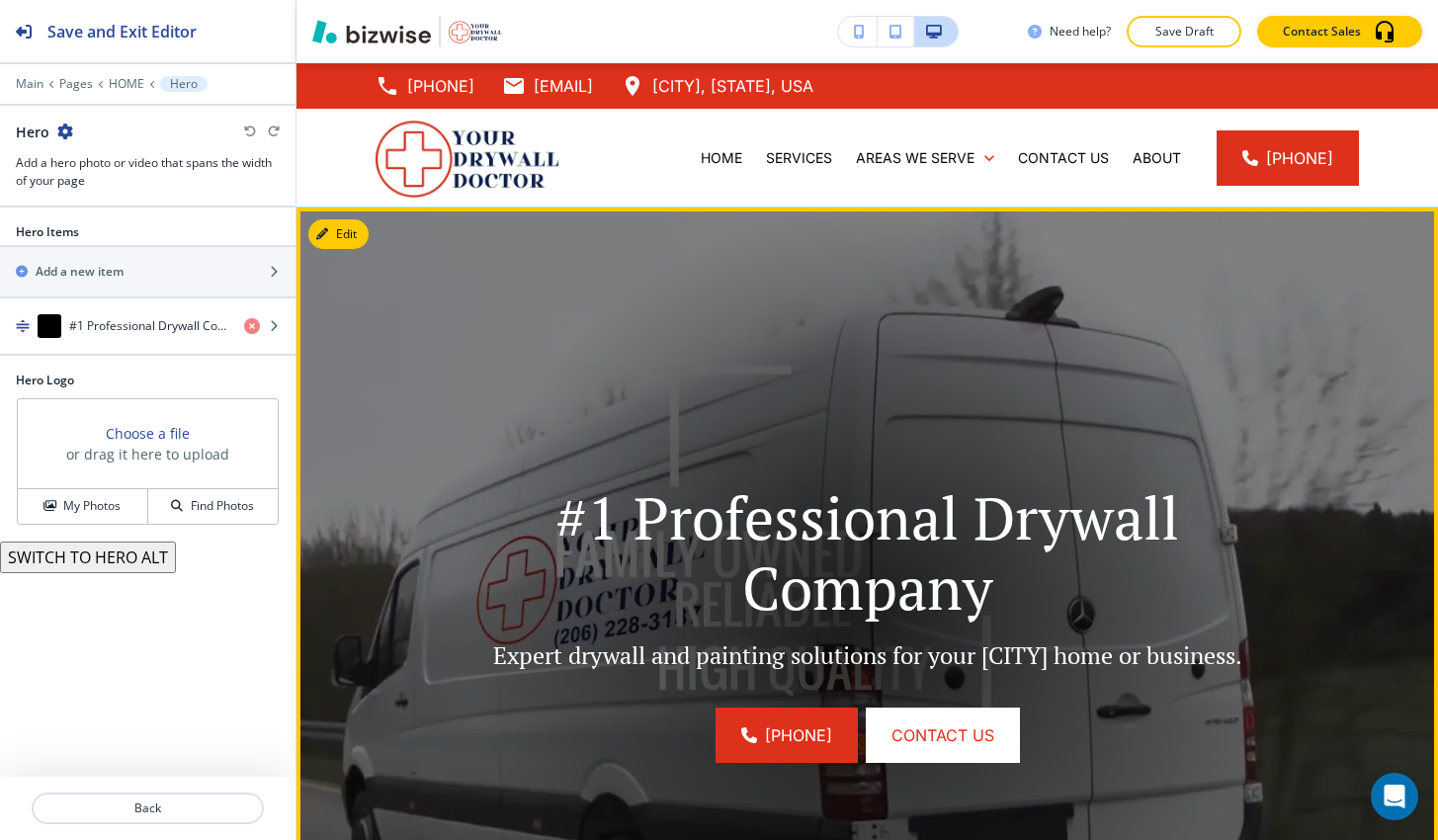 scroll, scrollTop: 0, scrollLeft: 0, axis: both 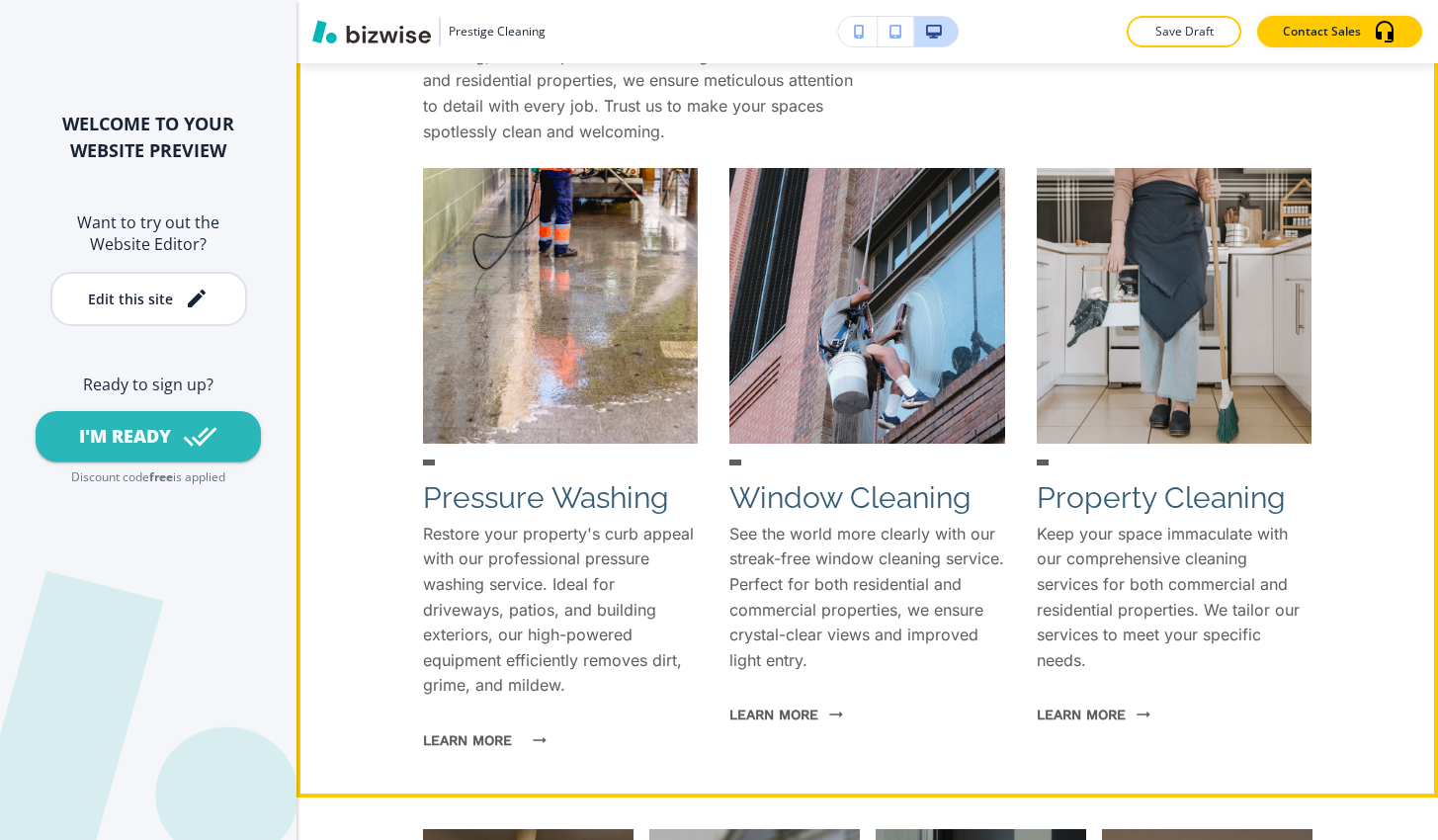 click on "learn more" at bounding box center [479, 740] 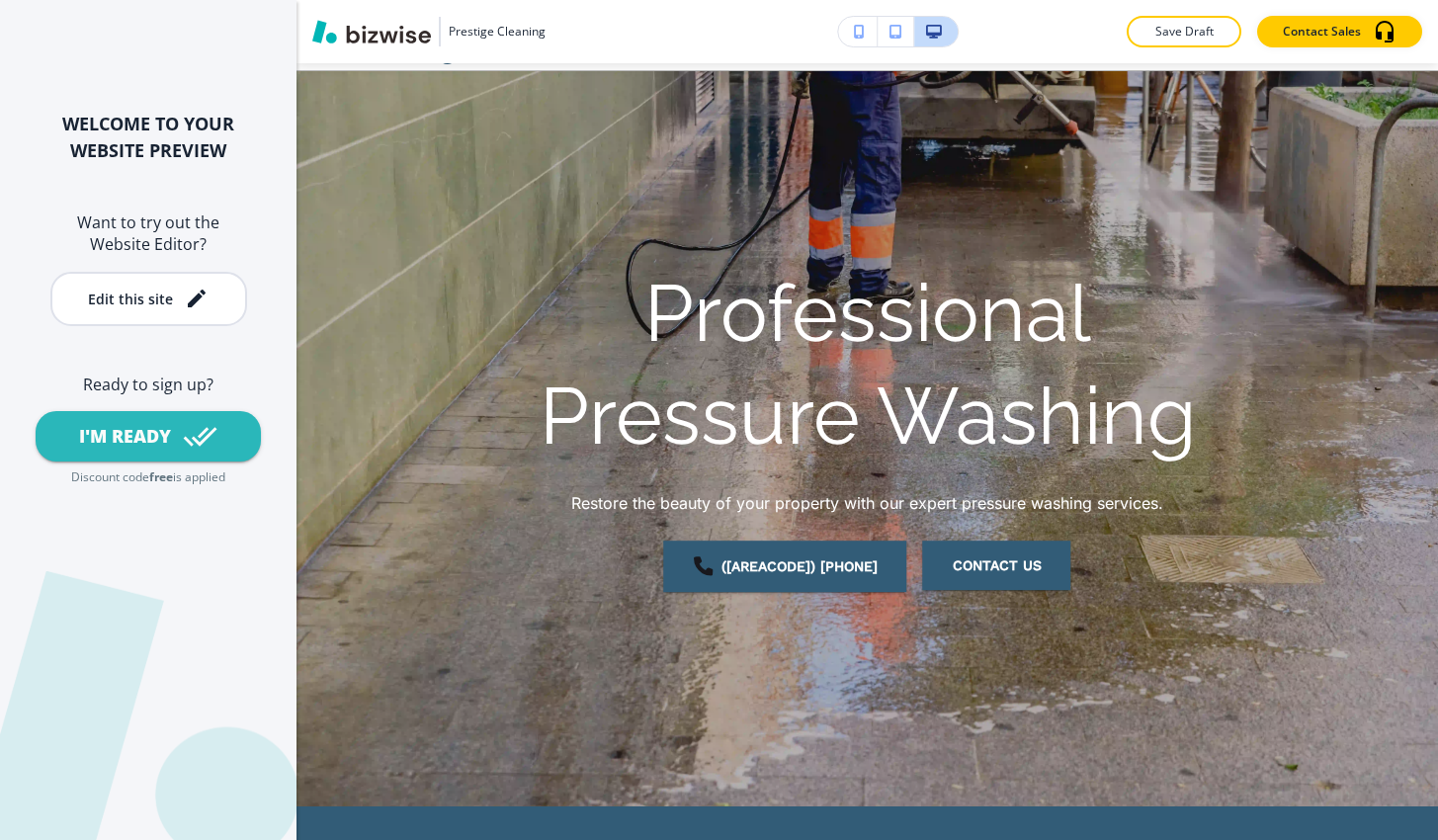 scroll, scrollTop: -6, scrollLeft: 0, axis: vertical 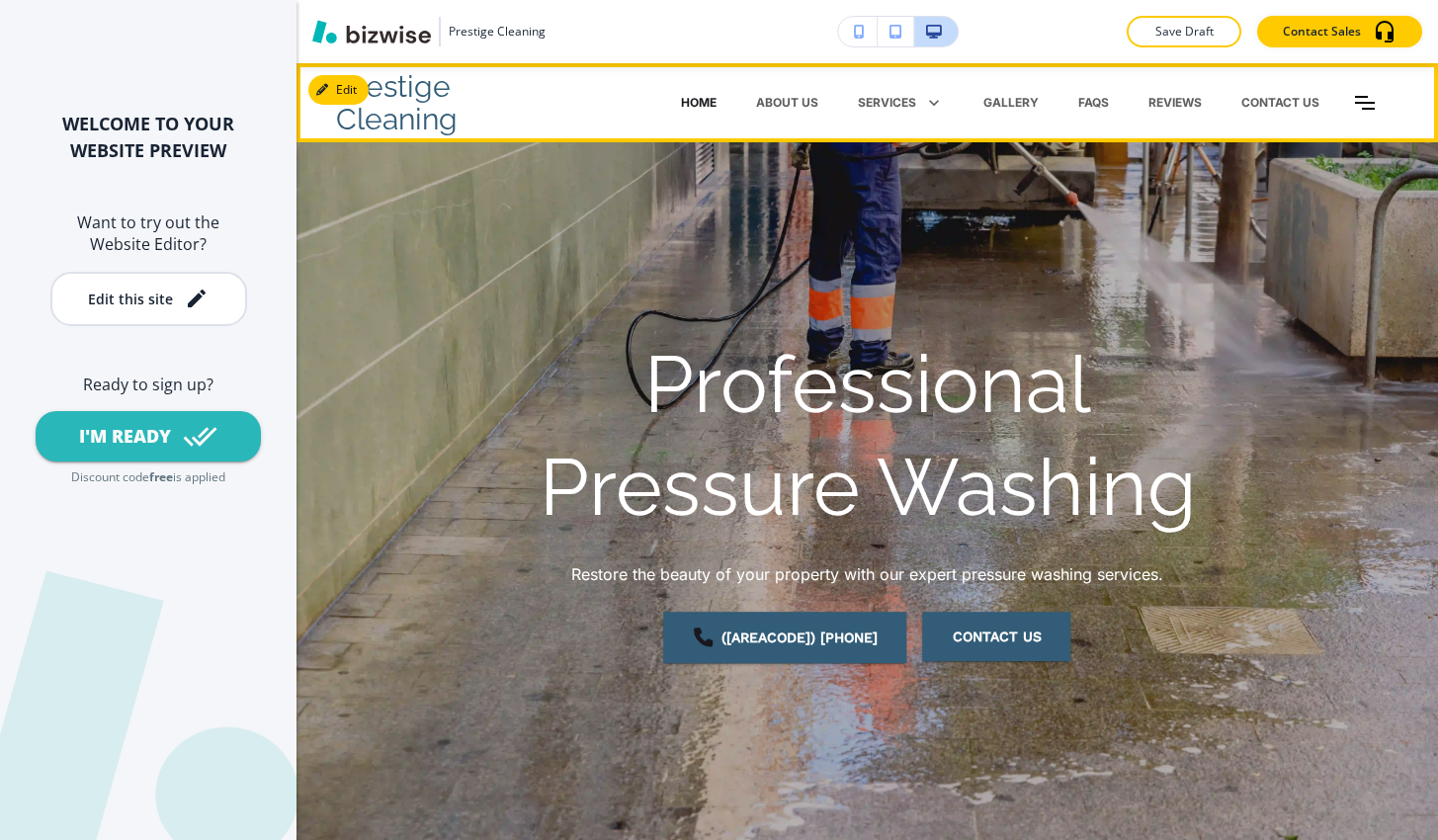 click on "Home" at bounding box center (699, 103) 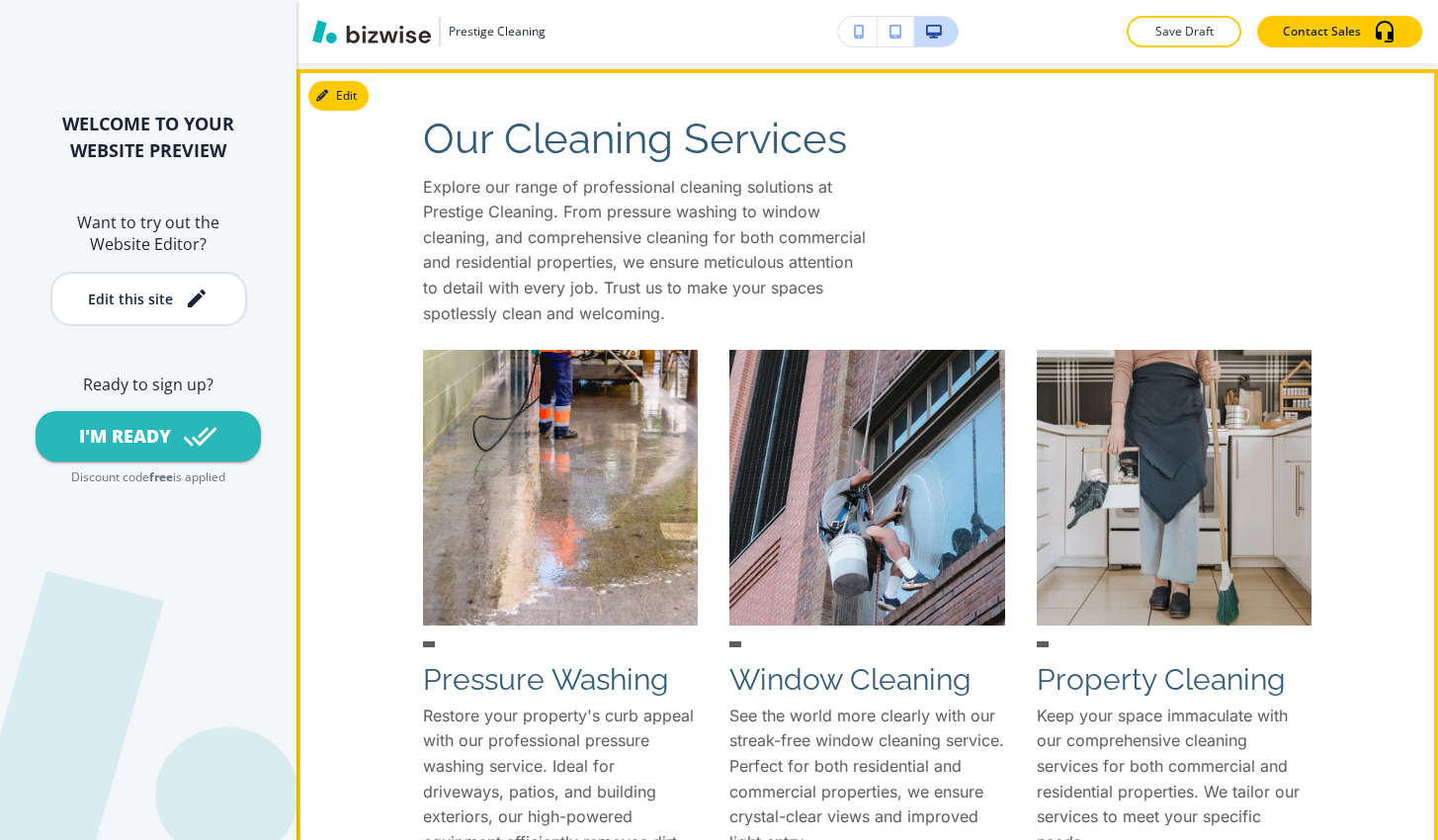scroll, scrollTop: 2022, scrollLeft: 0, axis: vertical 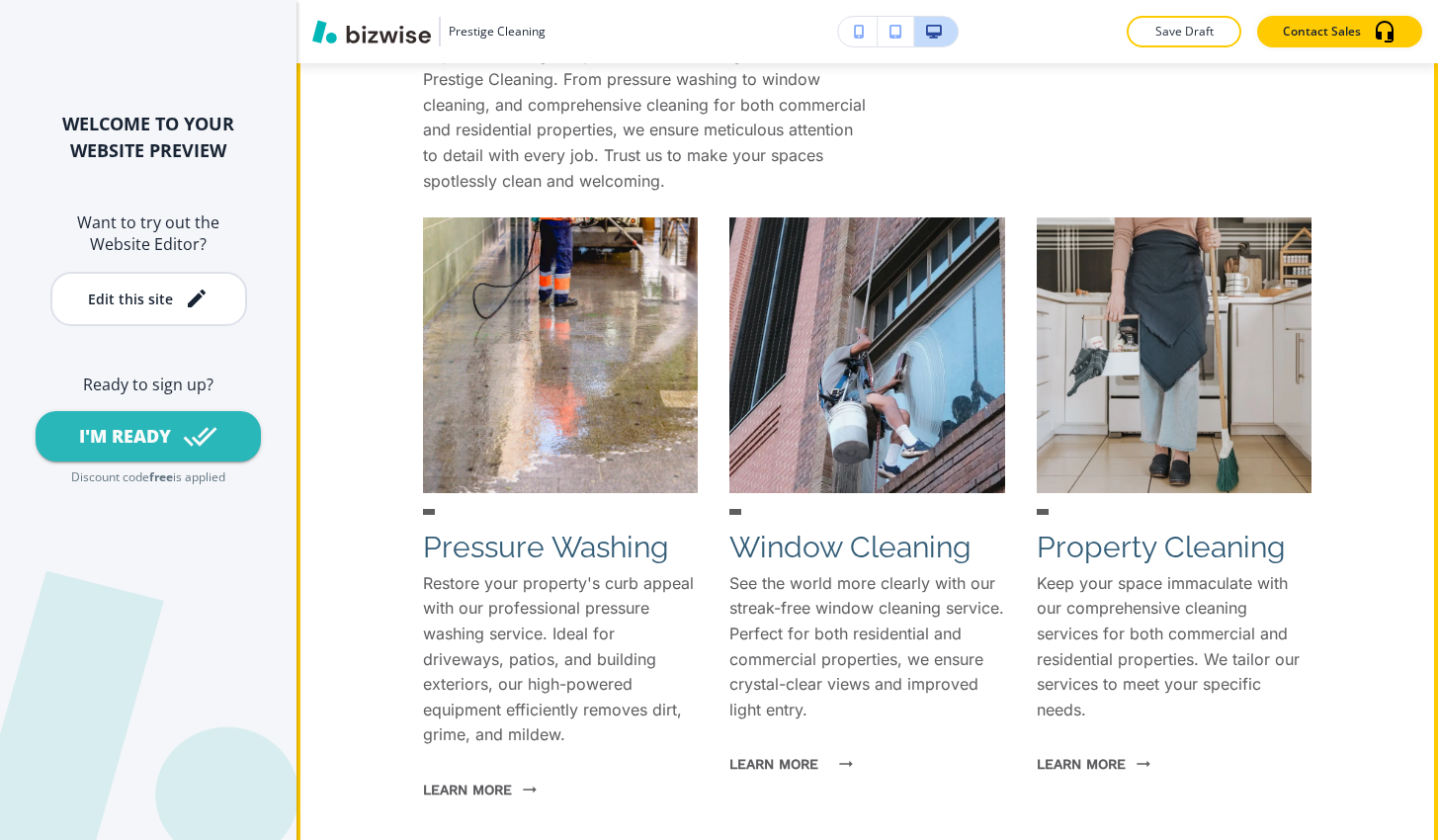 click on "learn more" at bounding box center (786, 764) 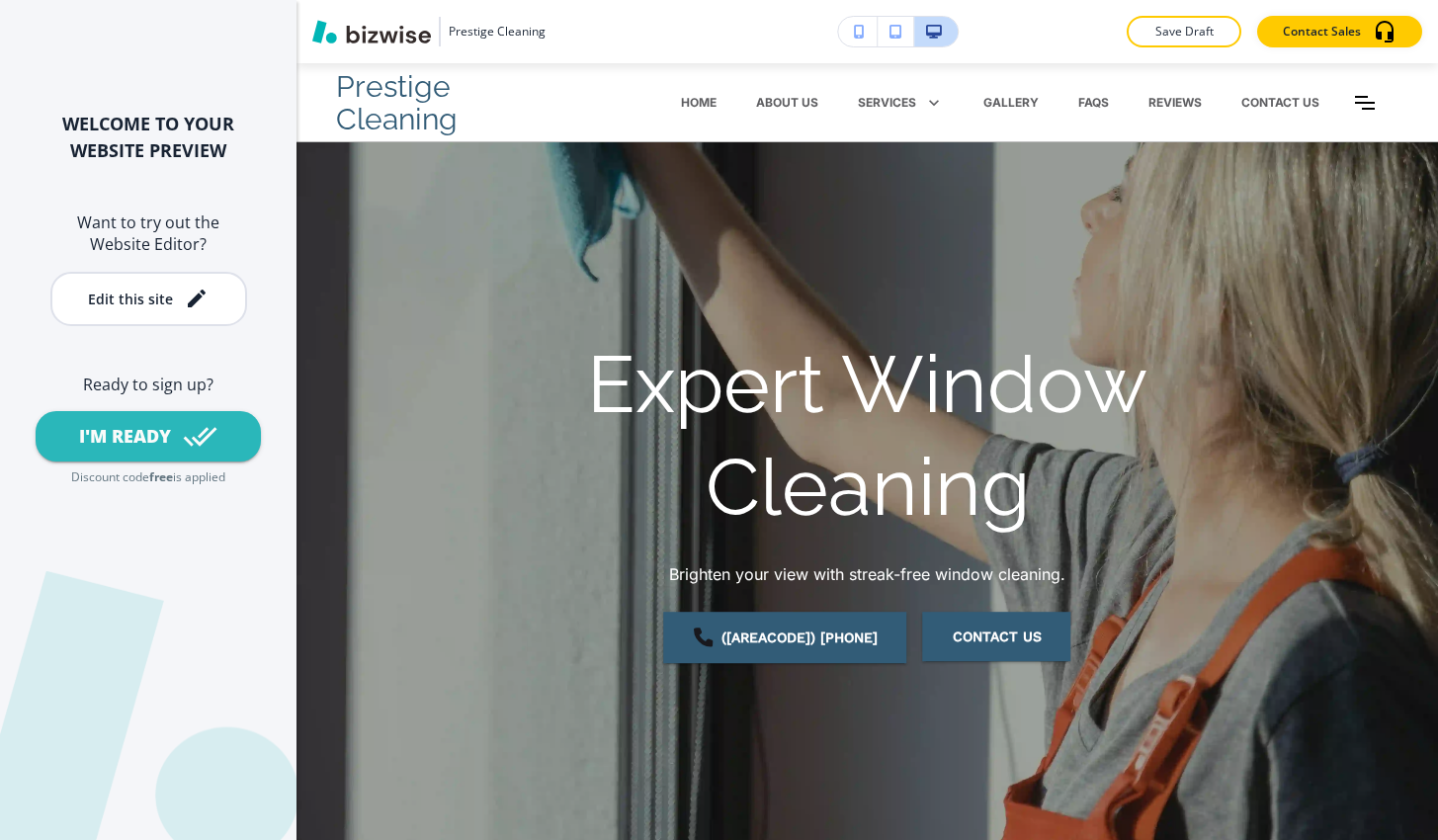 scroll, scrollTop: 0, scrollLeft: 0, axis: both 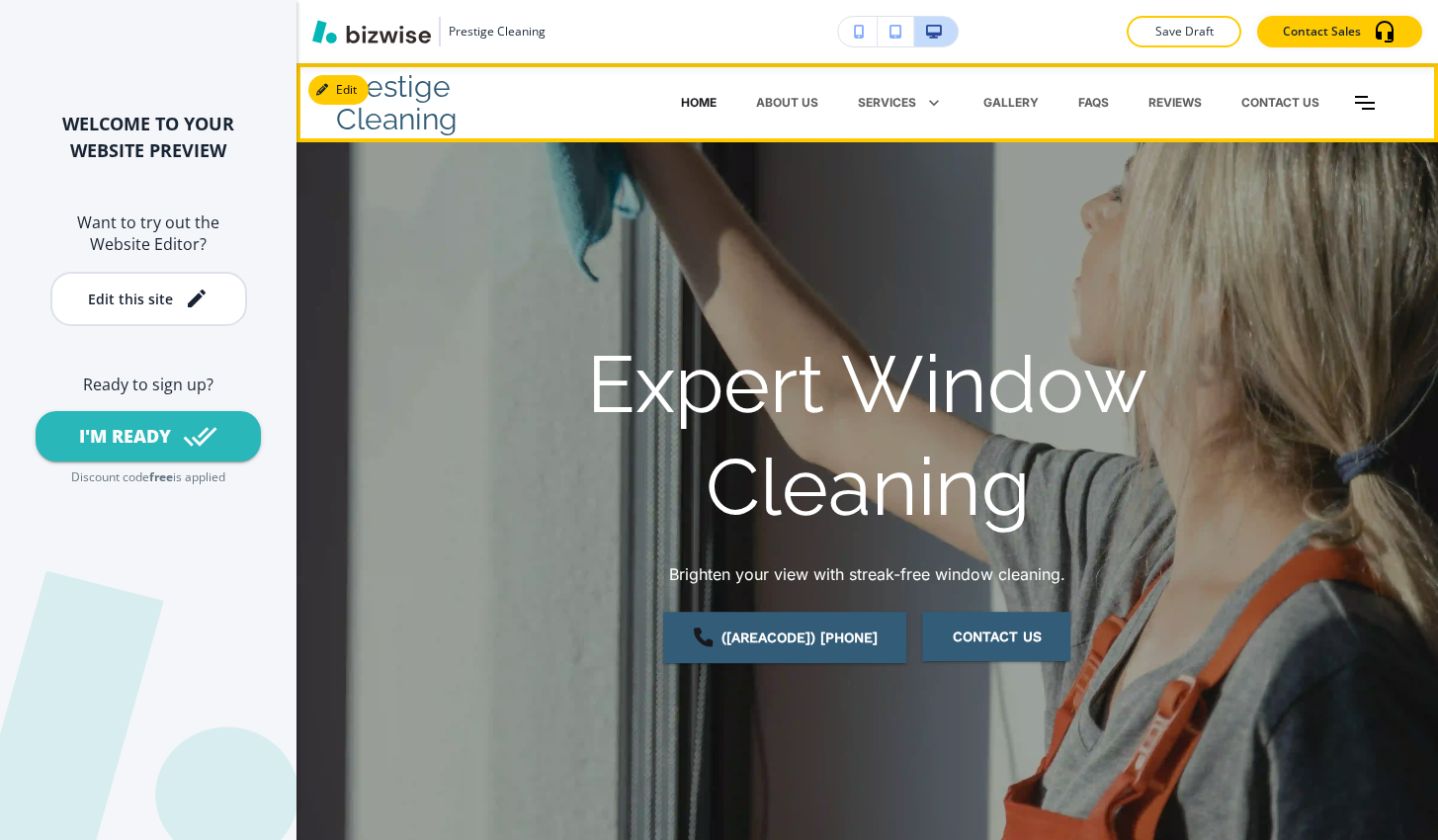 click on "Home" at bounding box center [699, 103] 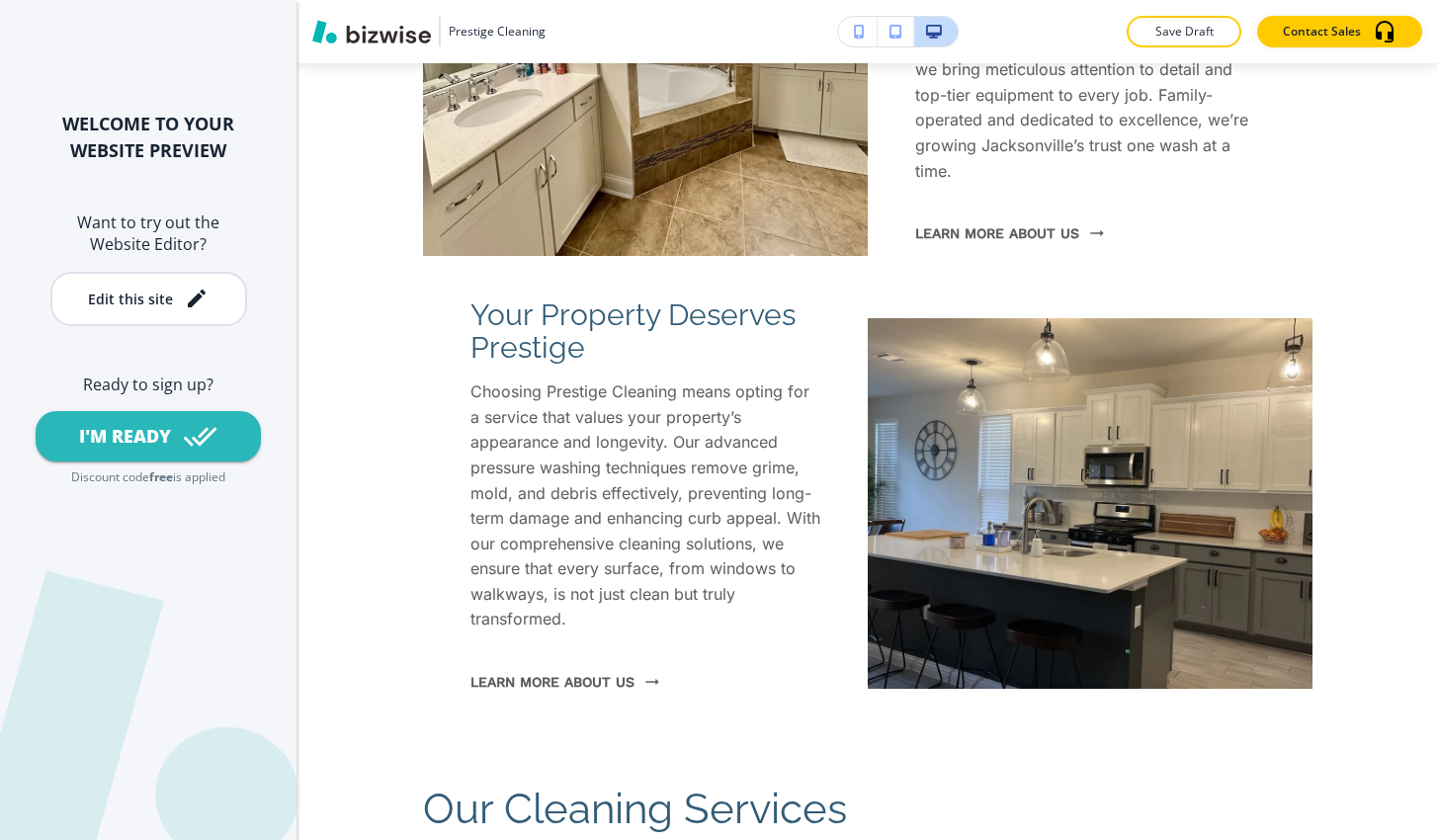 scroll, scrollTop: 1259, scrollLeft: 0, axis: vertical 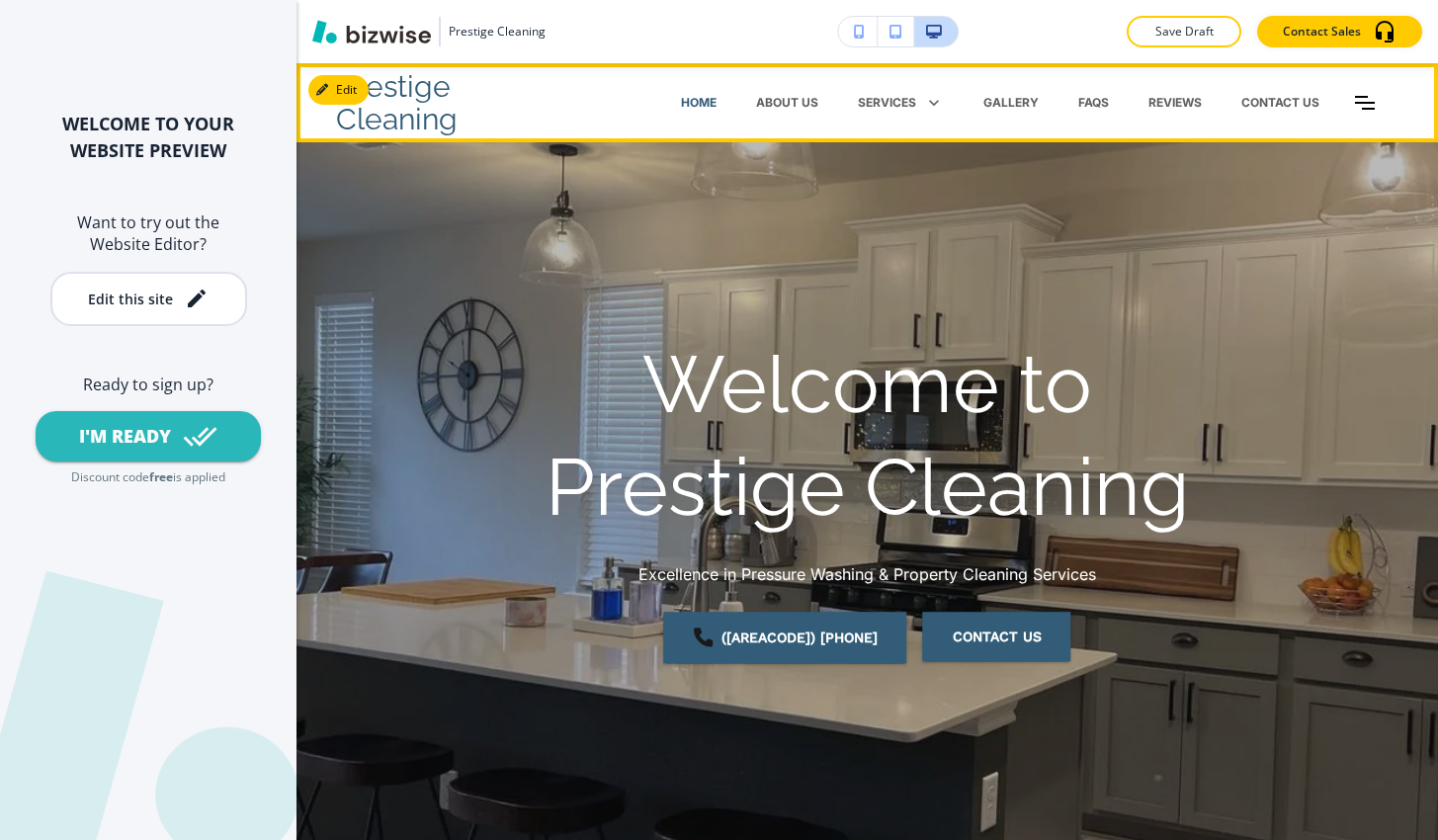 click 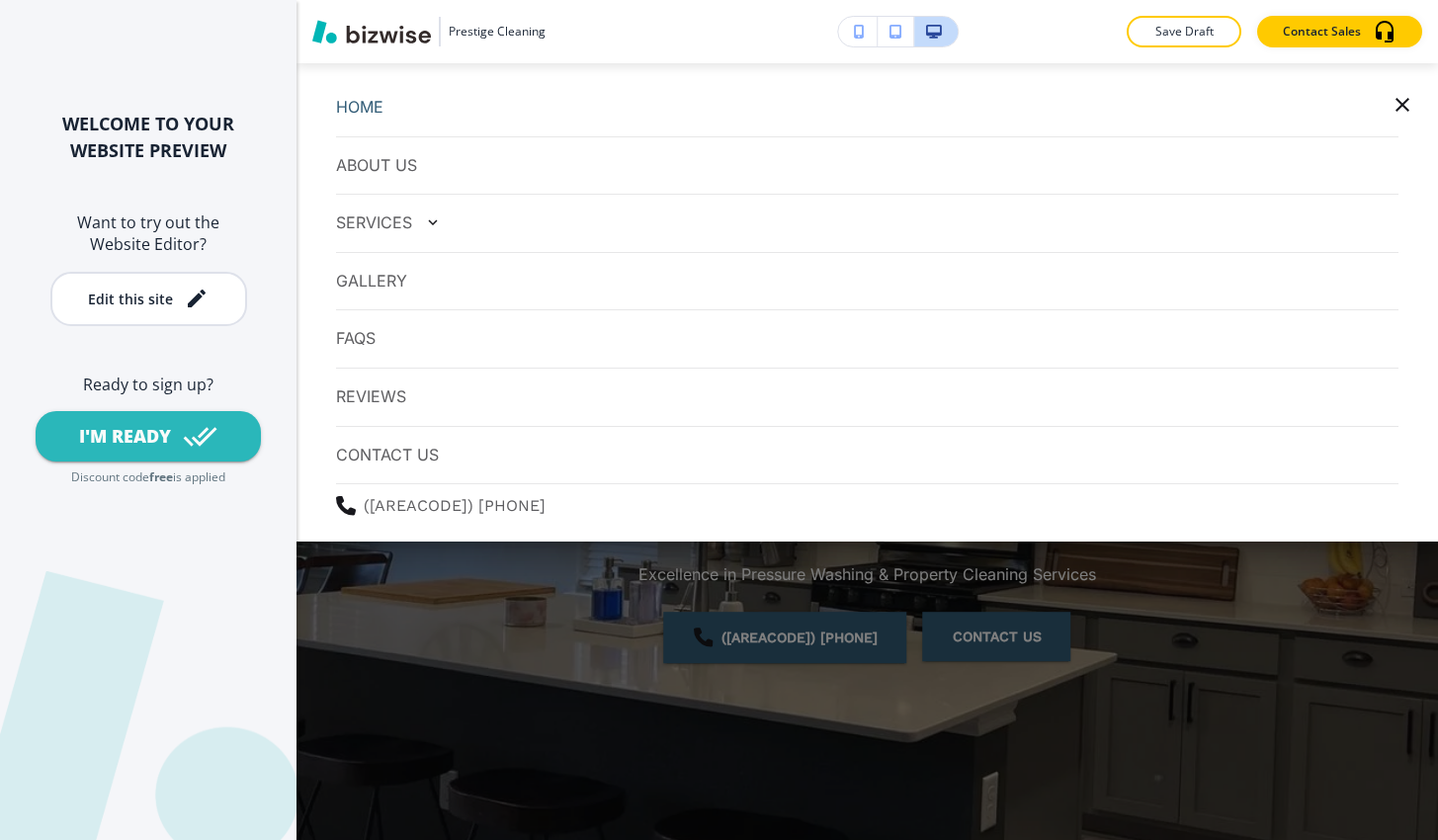 click 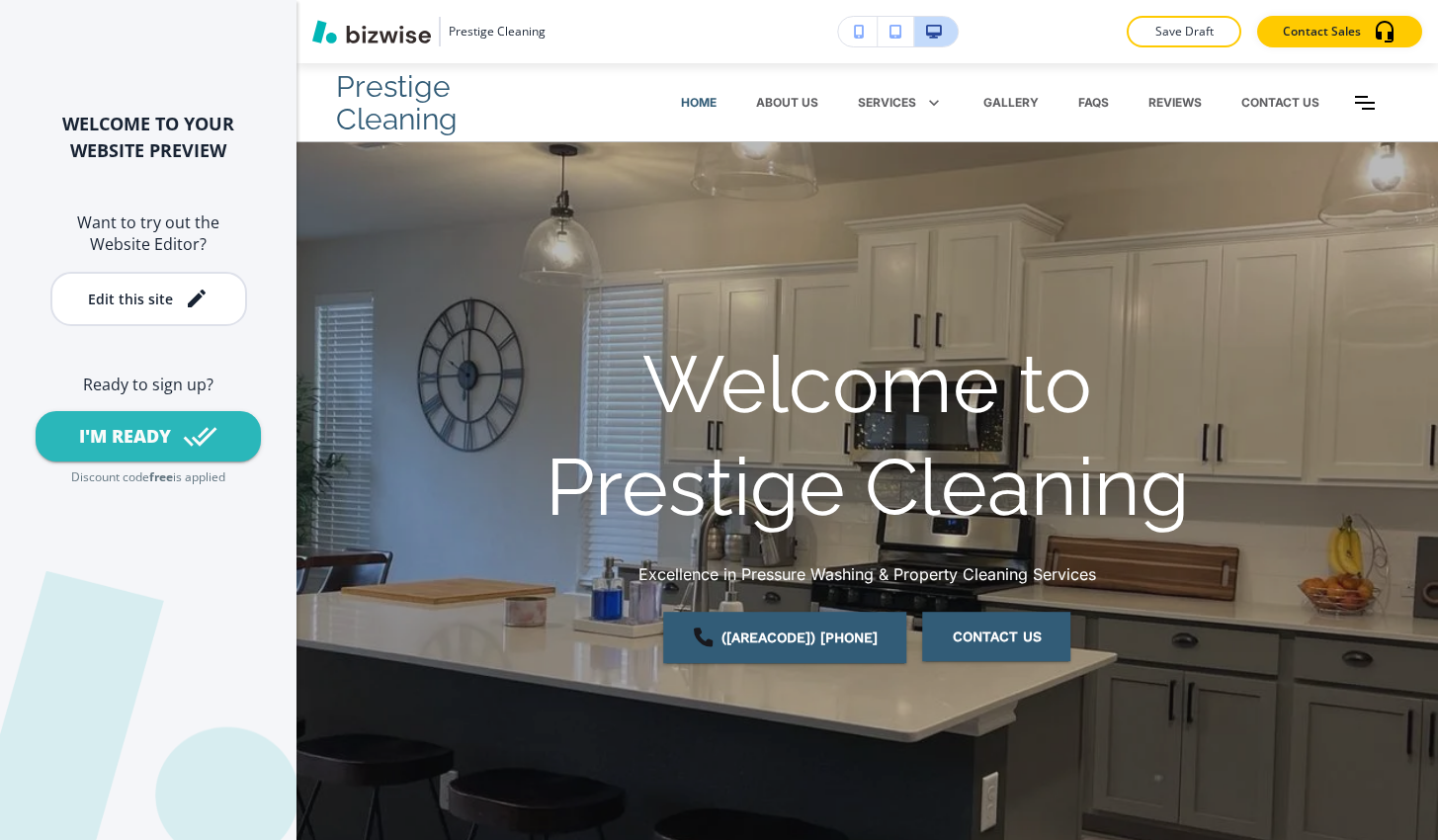 scroll, scrollTop: 0, scrollLeft: 0, axis: both 